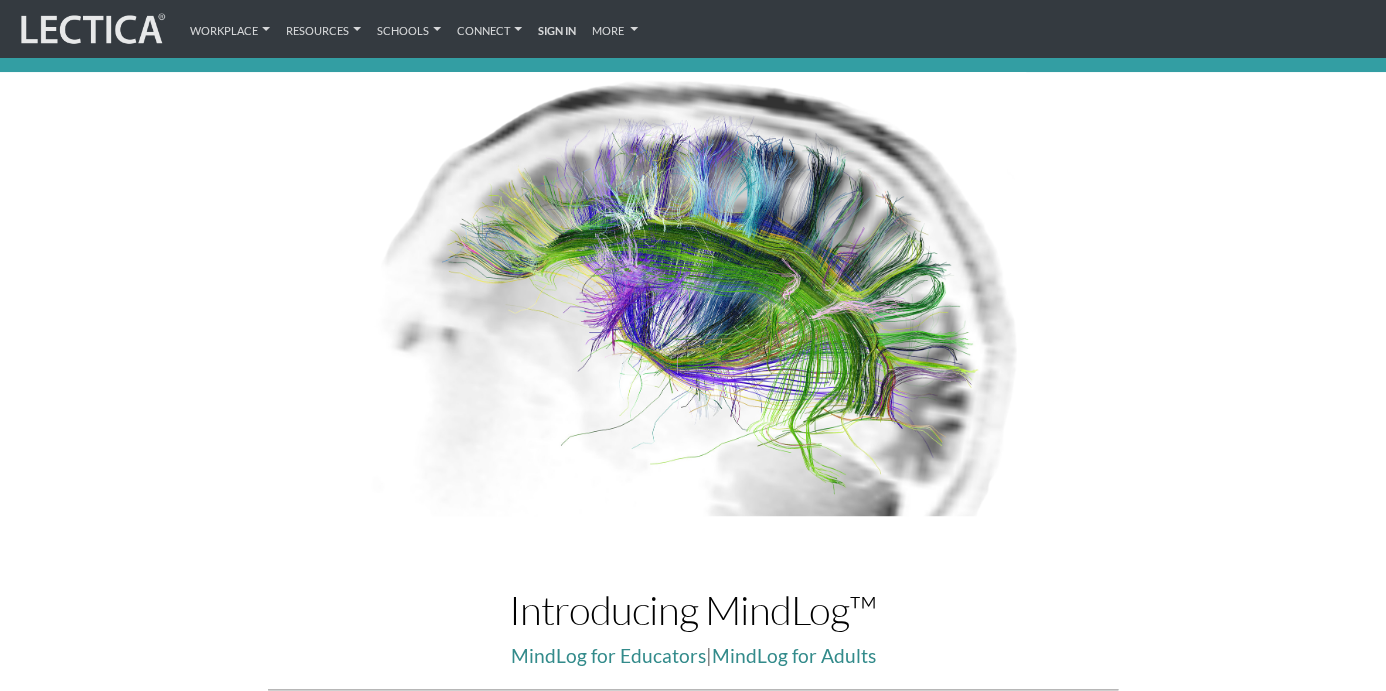 scroll, scrollTop: 0, scrollLeft: 0, axis: both 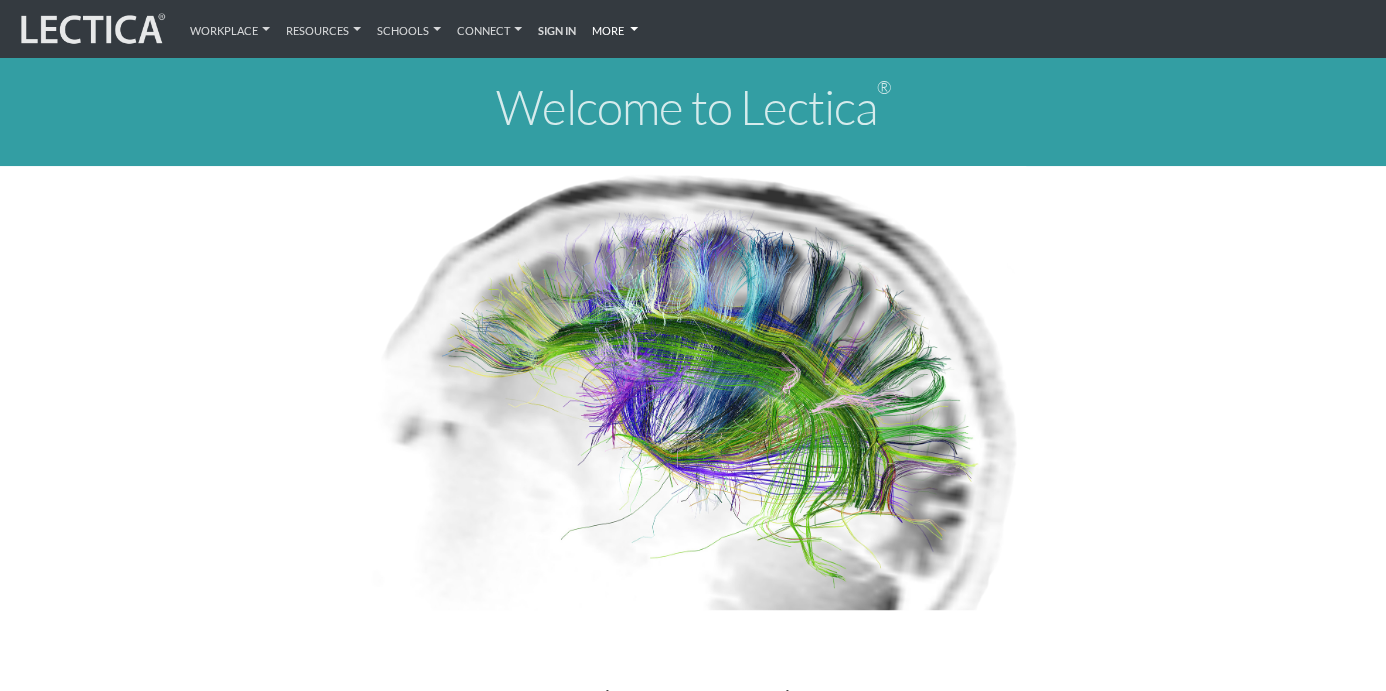 click on "More" at bounding box center (615, 28) 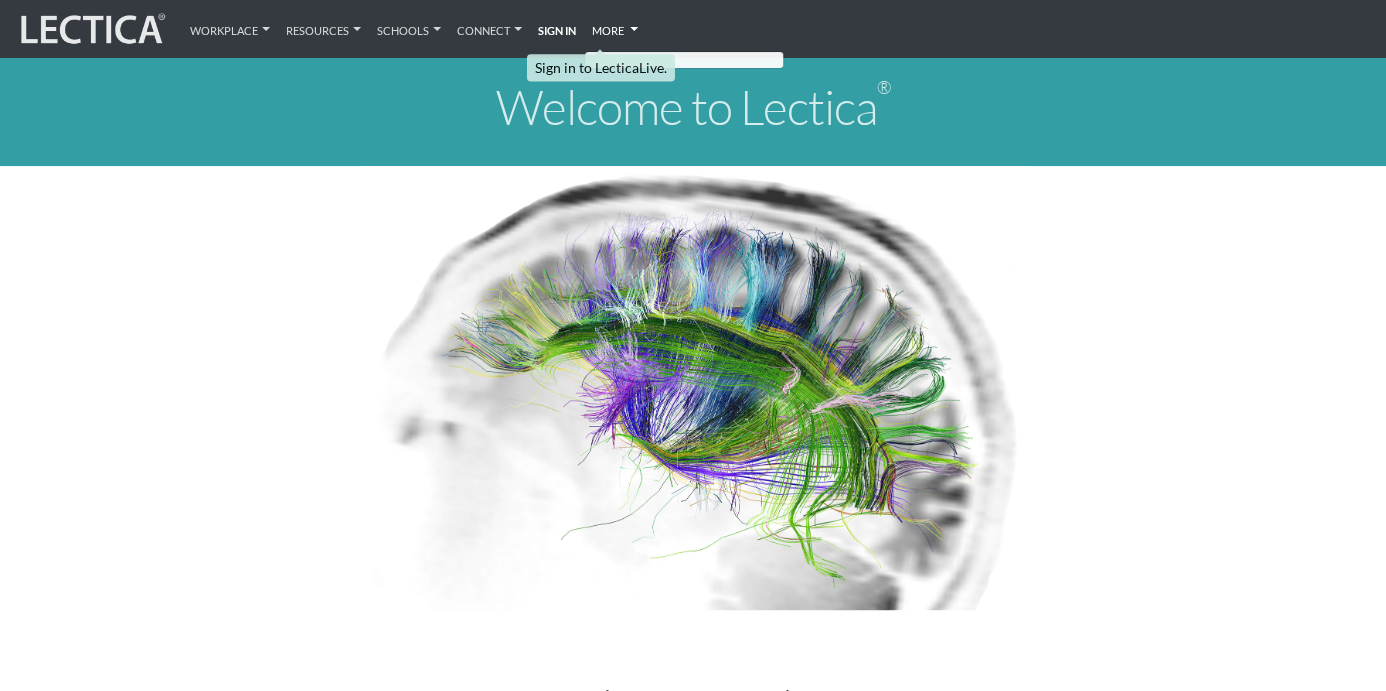 click on "Sign in" at bounding box center [557, 28] 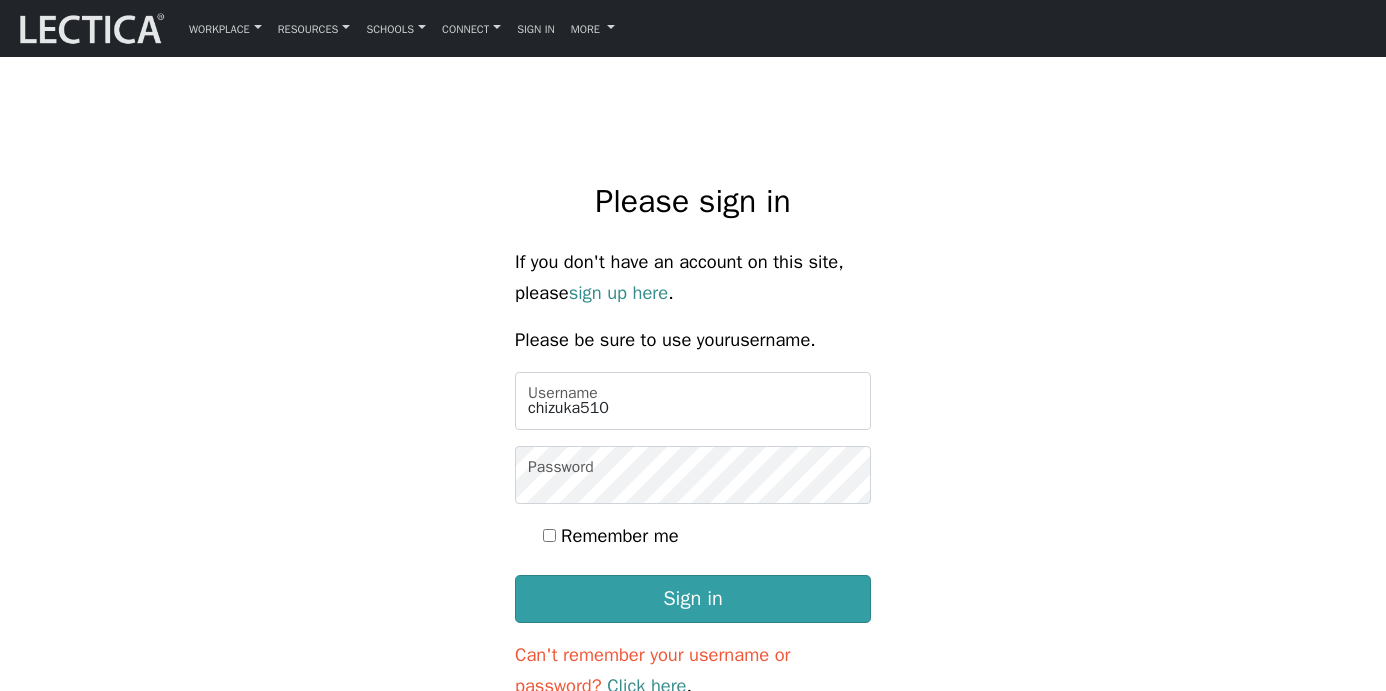 scroll, scrollTop: 0, scrollLeft: 0, axis: both 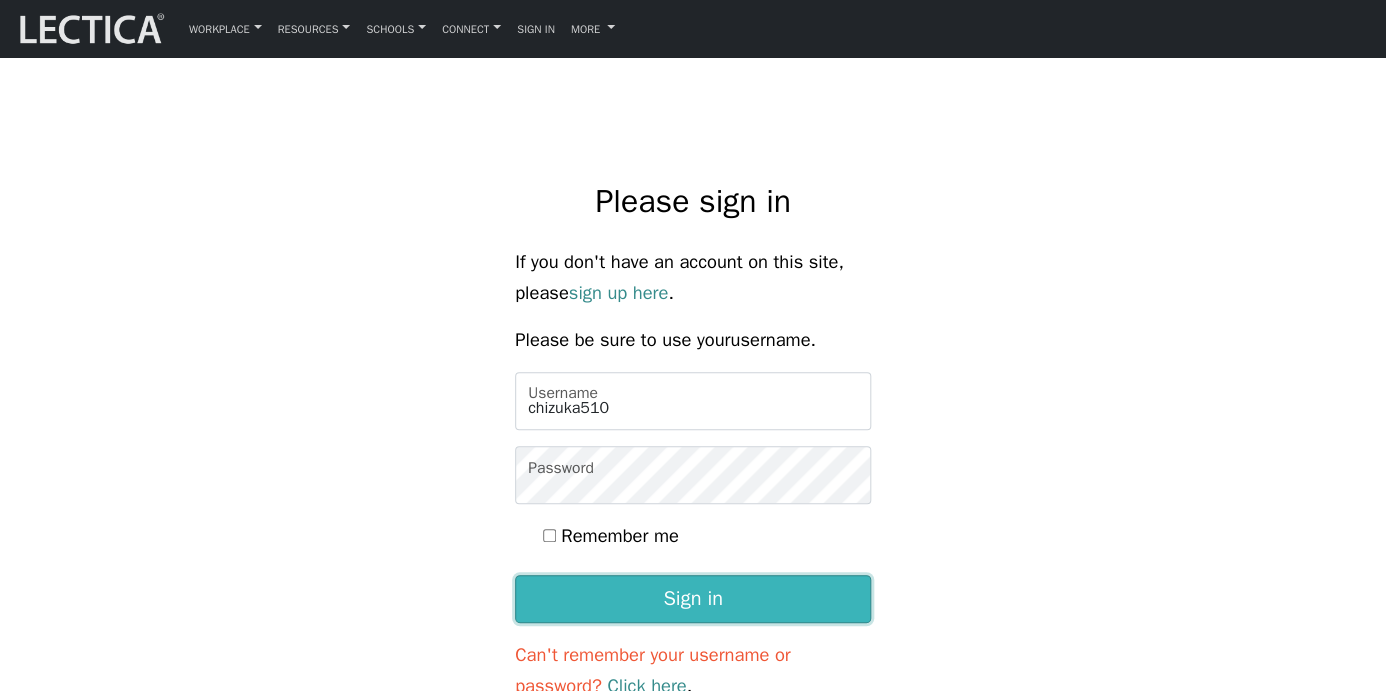 click on "Sign in" at bounding box center [693, 599] 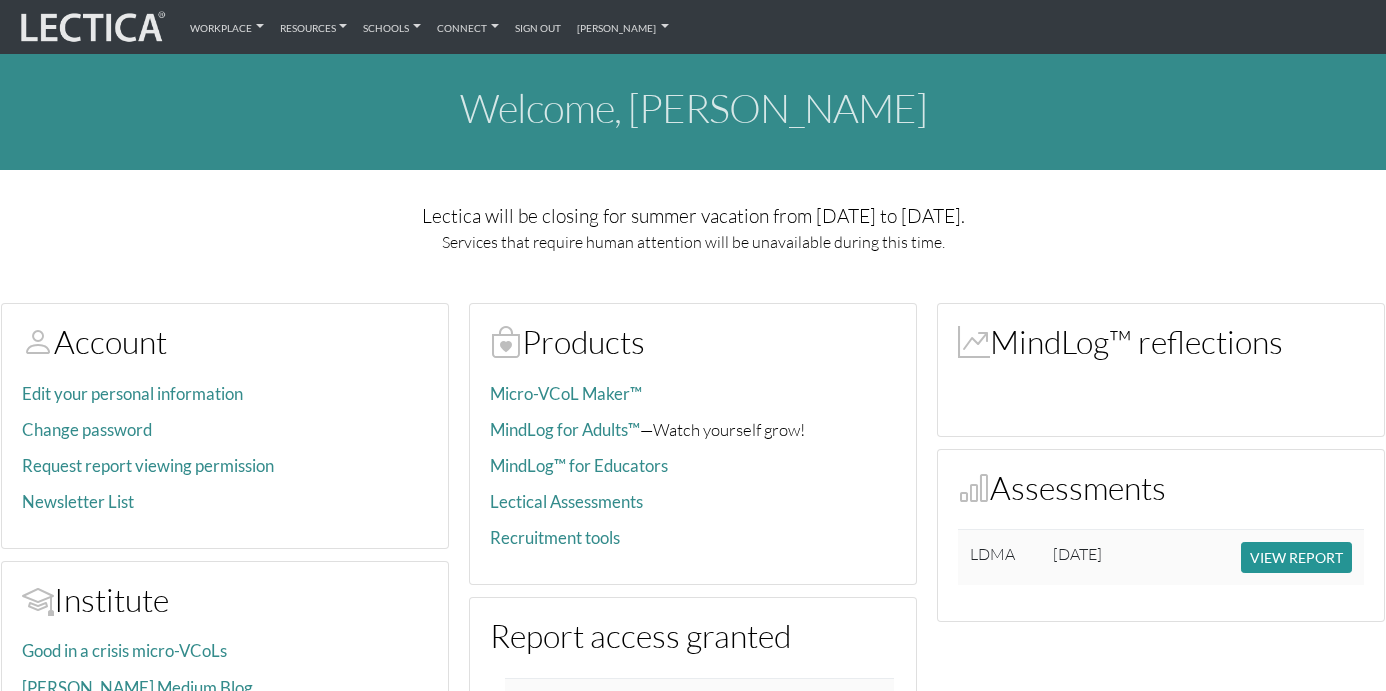 scroll, scrollTop: 0, scrollLeft: 0, axis: both 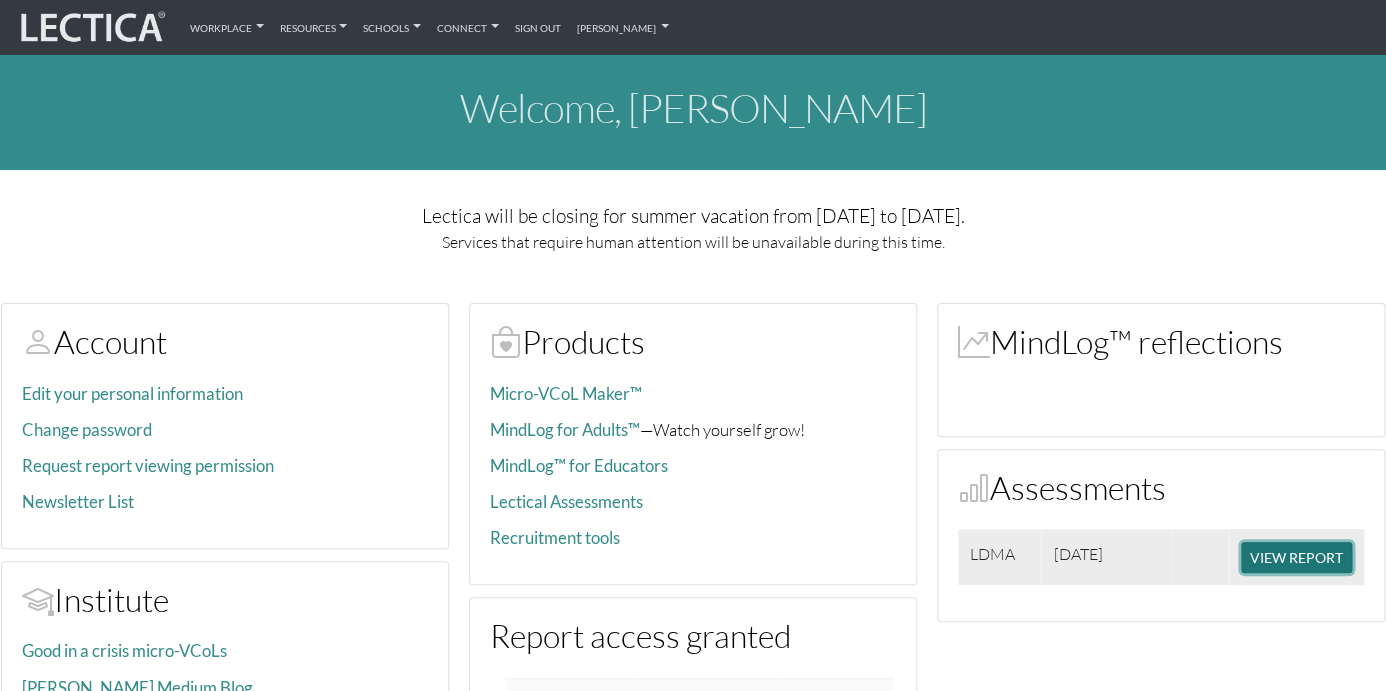 click on "VIEW REPORT" at bounding box center (1296, 557) 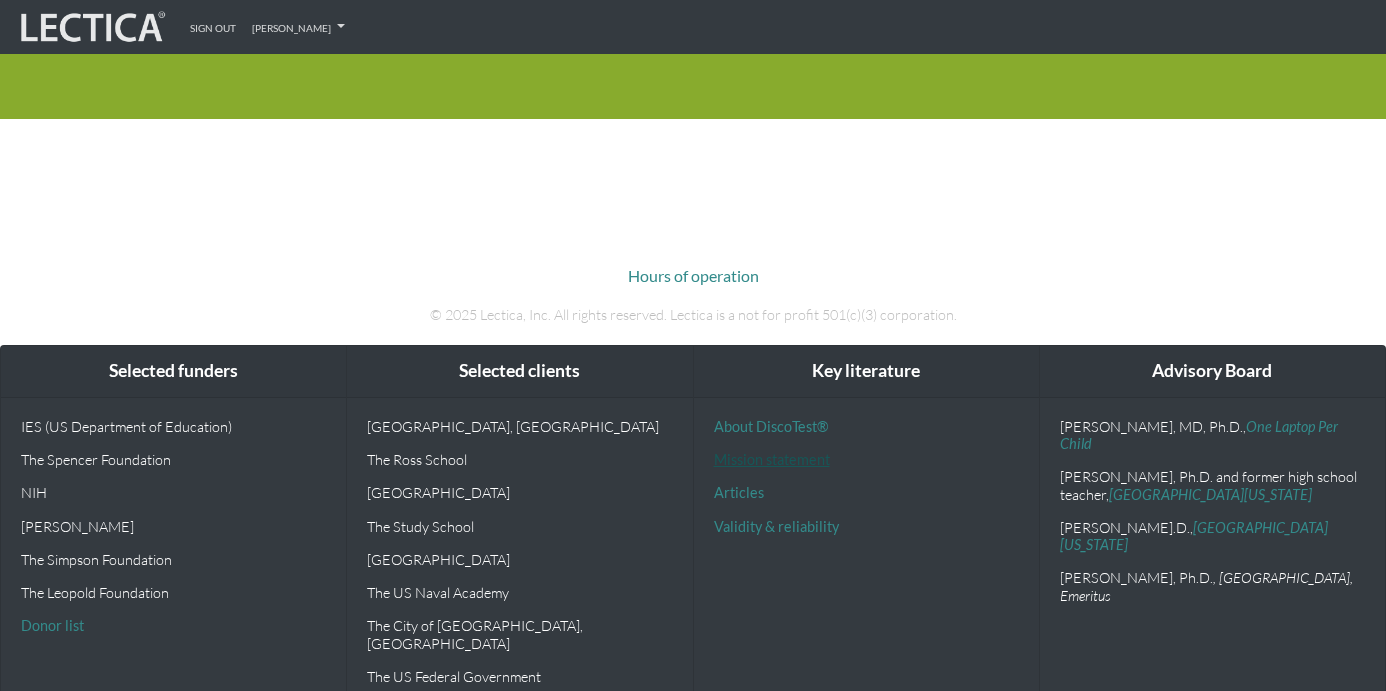 scroll, scrollTop: 0, scrollLeft: 0, axis: both 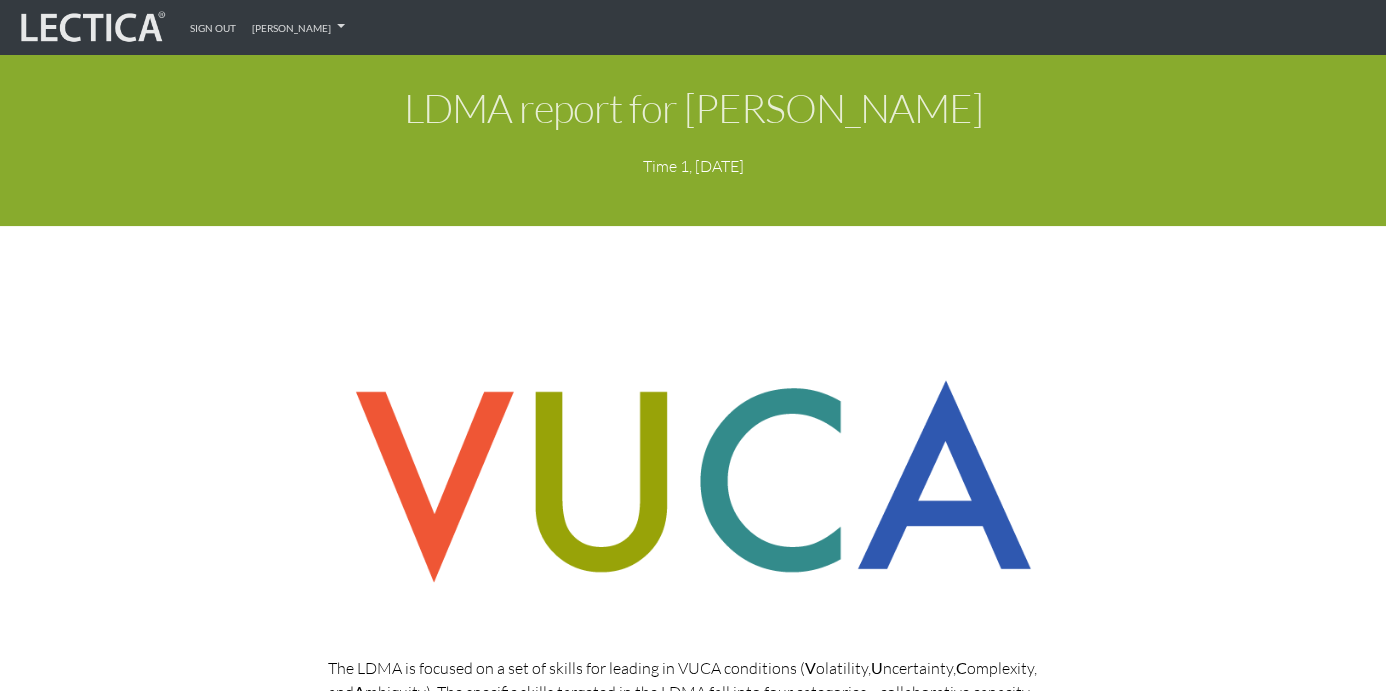 click at bounding box center [91, 27] 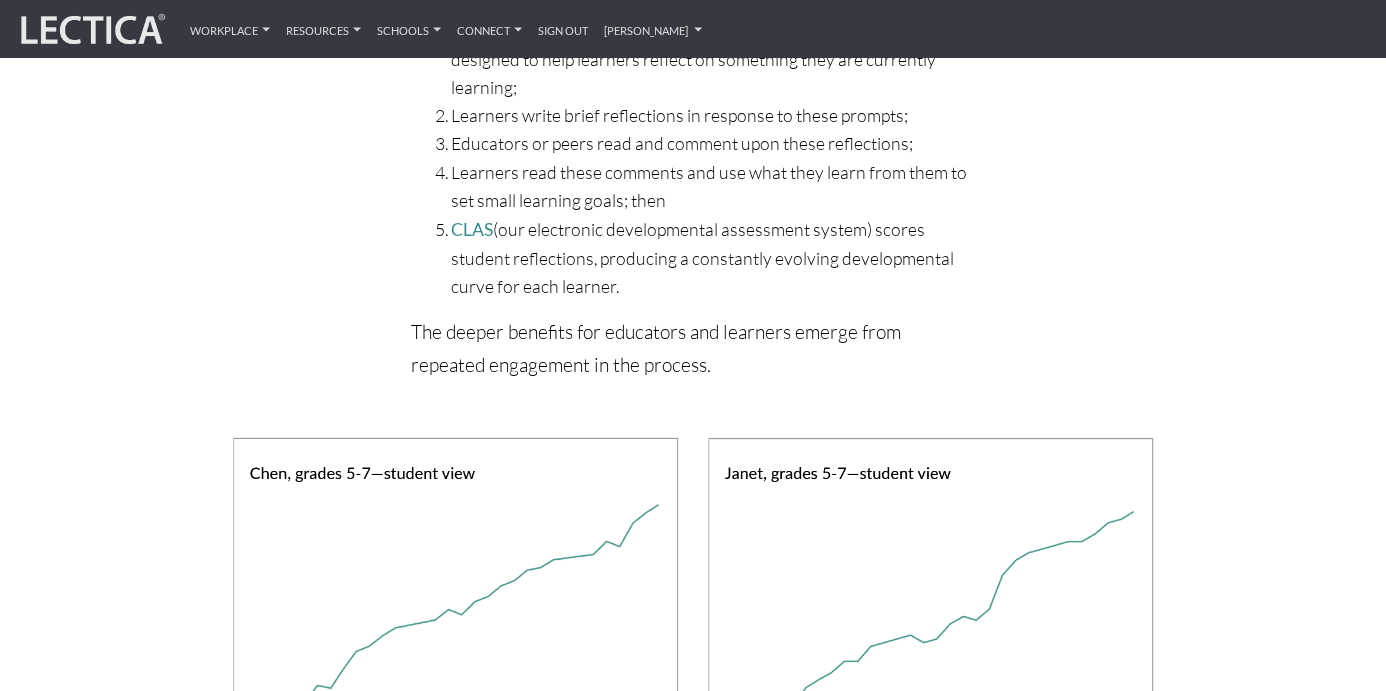 scroll, scrollTop: 0, scrollLeft: 0, axis: both 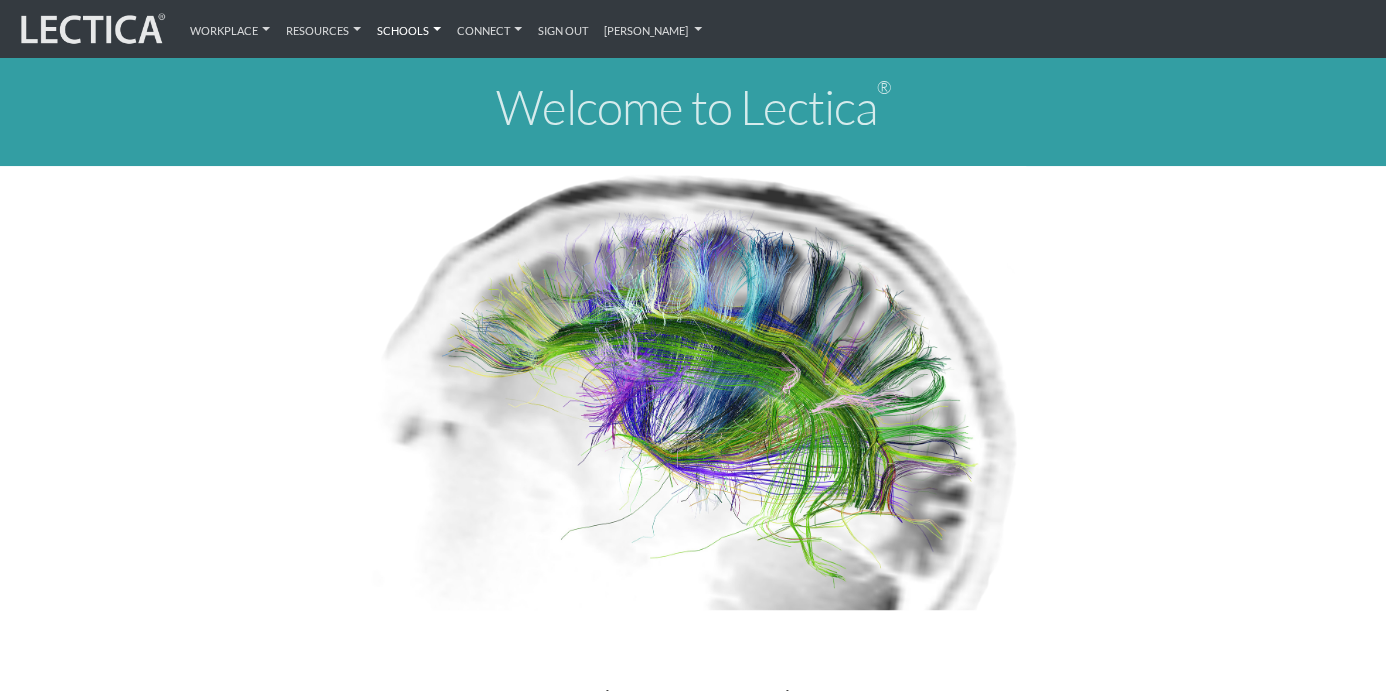 click on "Schools" at bounding box center [409, 28] 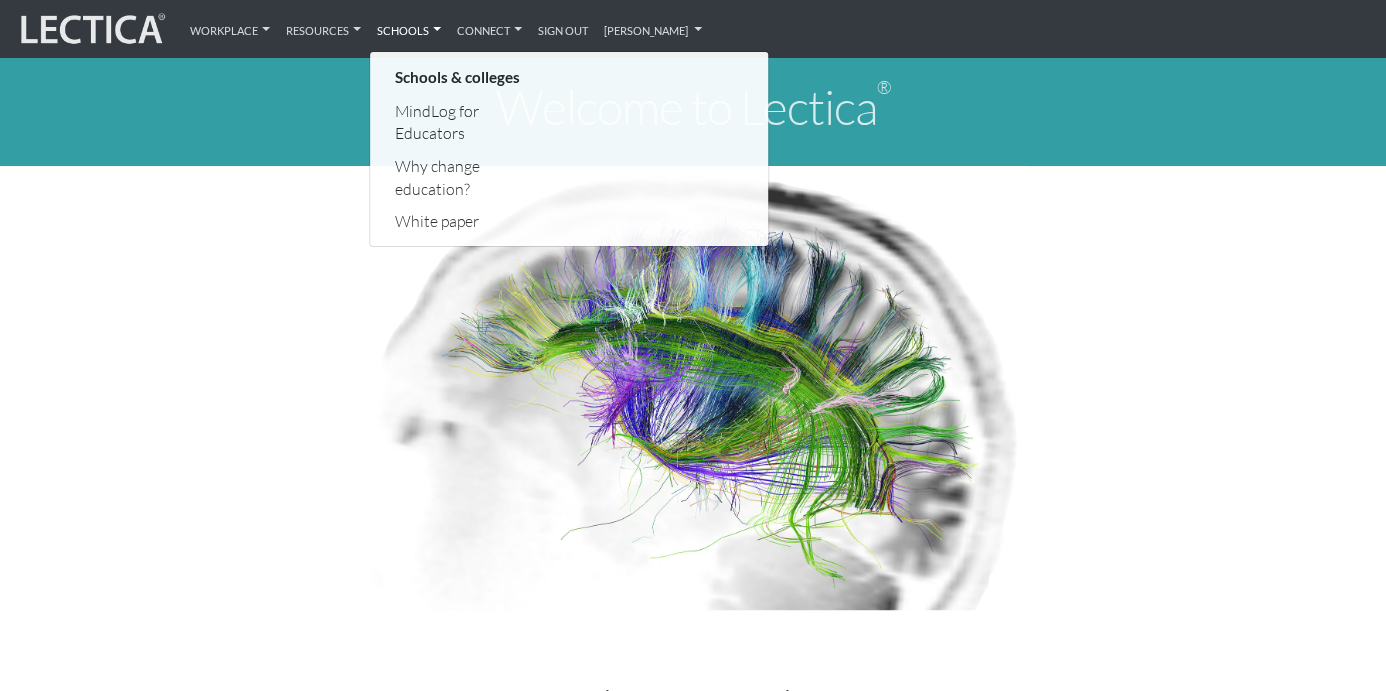 click on "Welcome to Lectica ®" at bounding box center [693, 111] 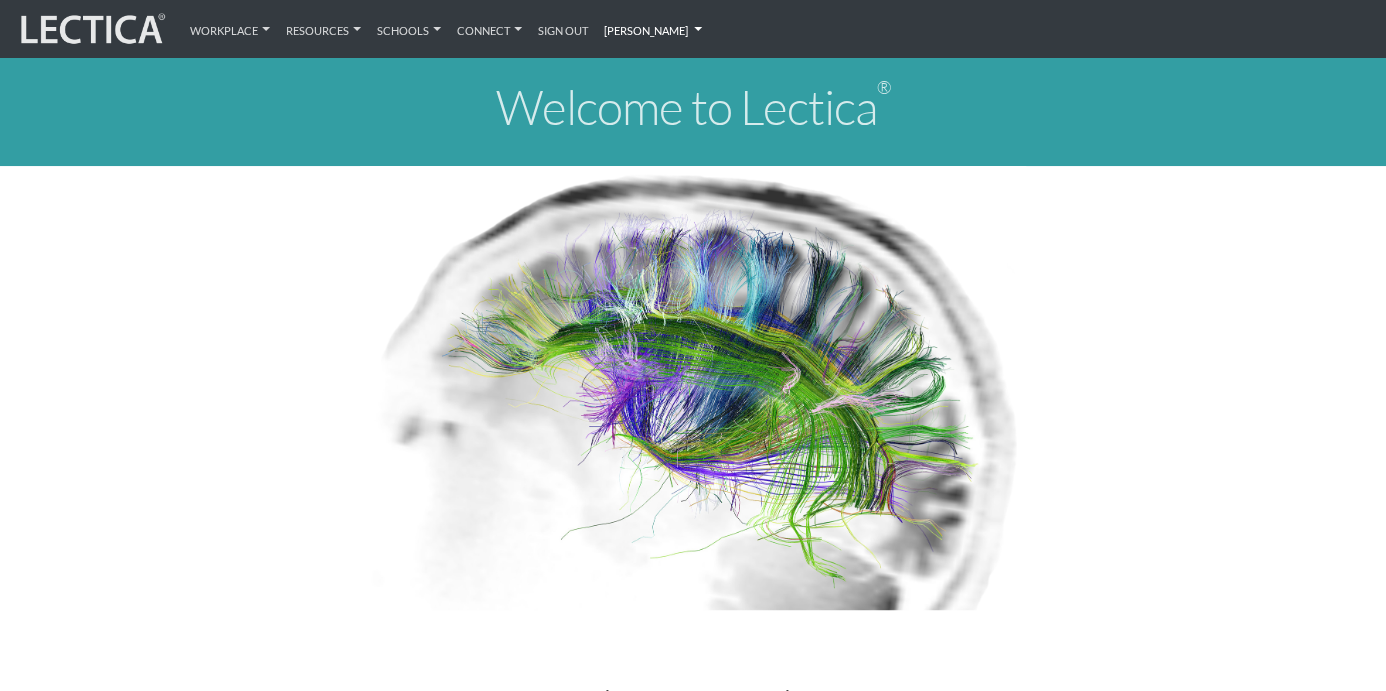click on "[PERSON_NAME]" at bounding box center [653, 28] 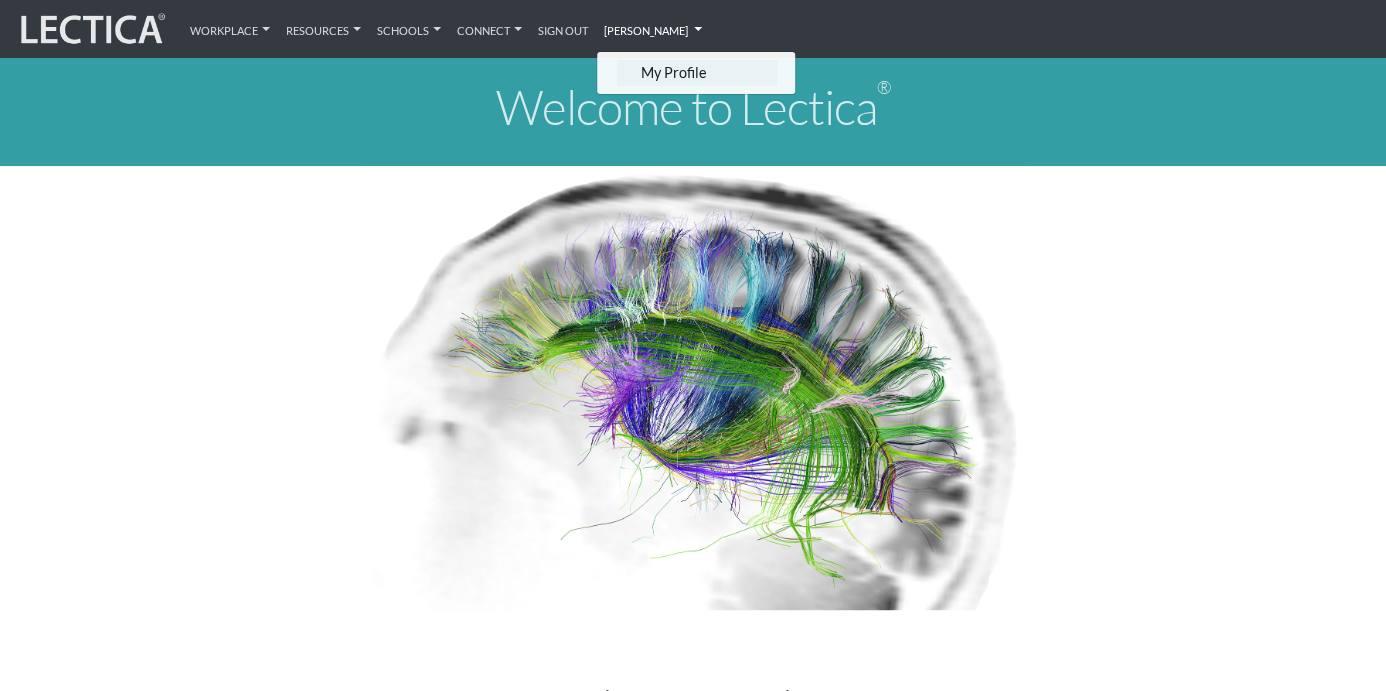 click on "My Profile" at bounding box center (697, 72) 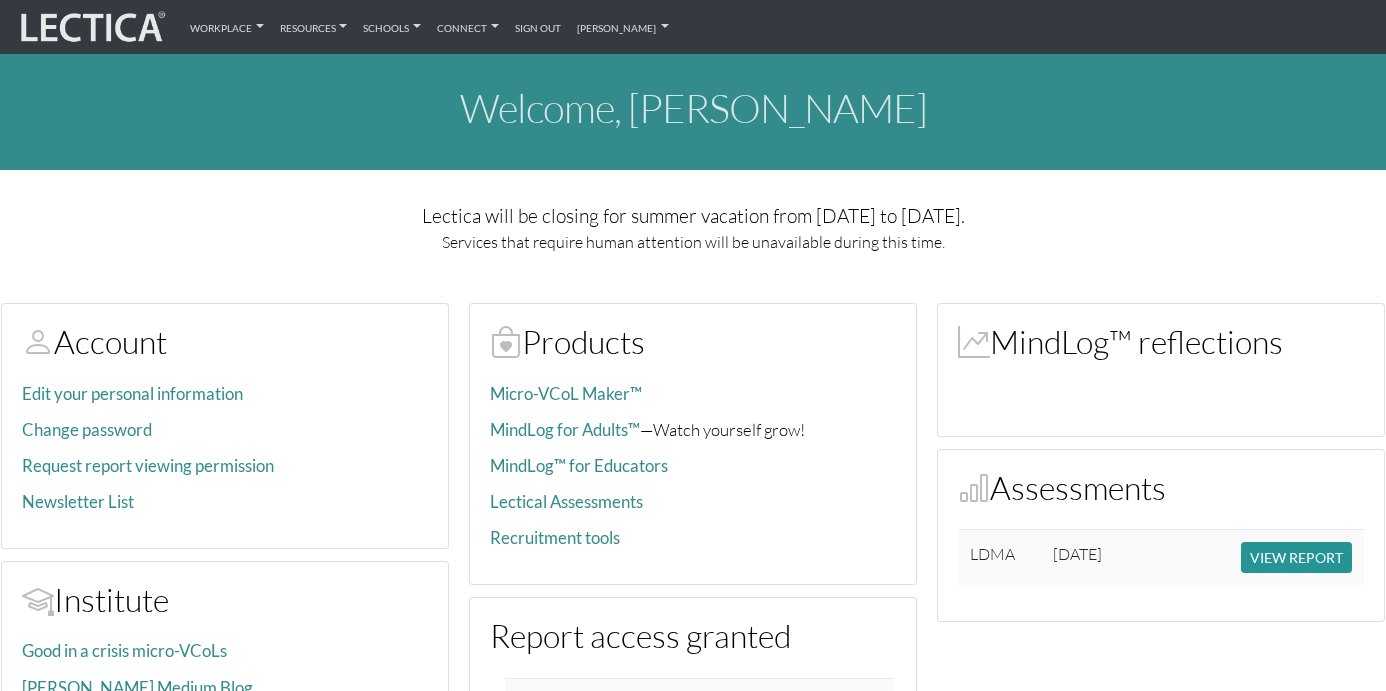 scroll, scrollTop: 3, scrollLeft: 0, axis: vertical 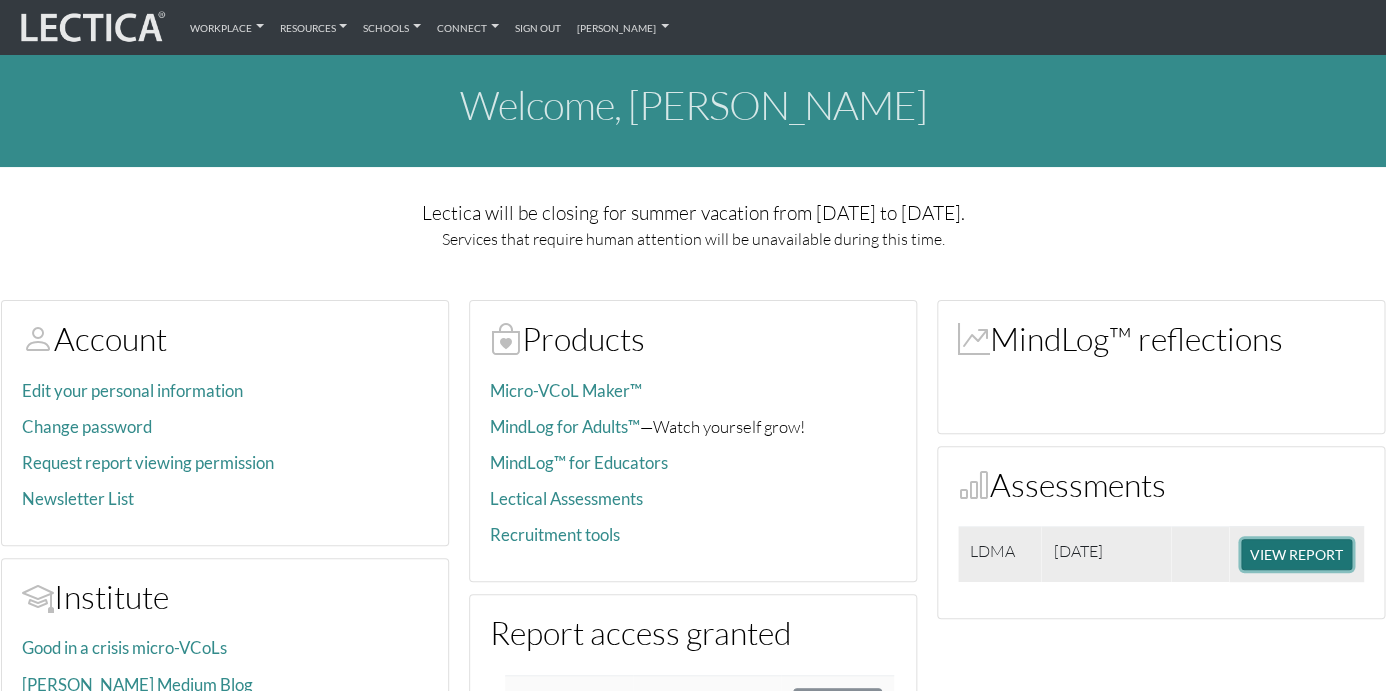click on "VIEW REPORT" at bounding box center [1296, 554] 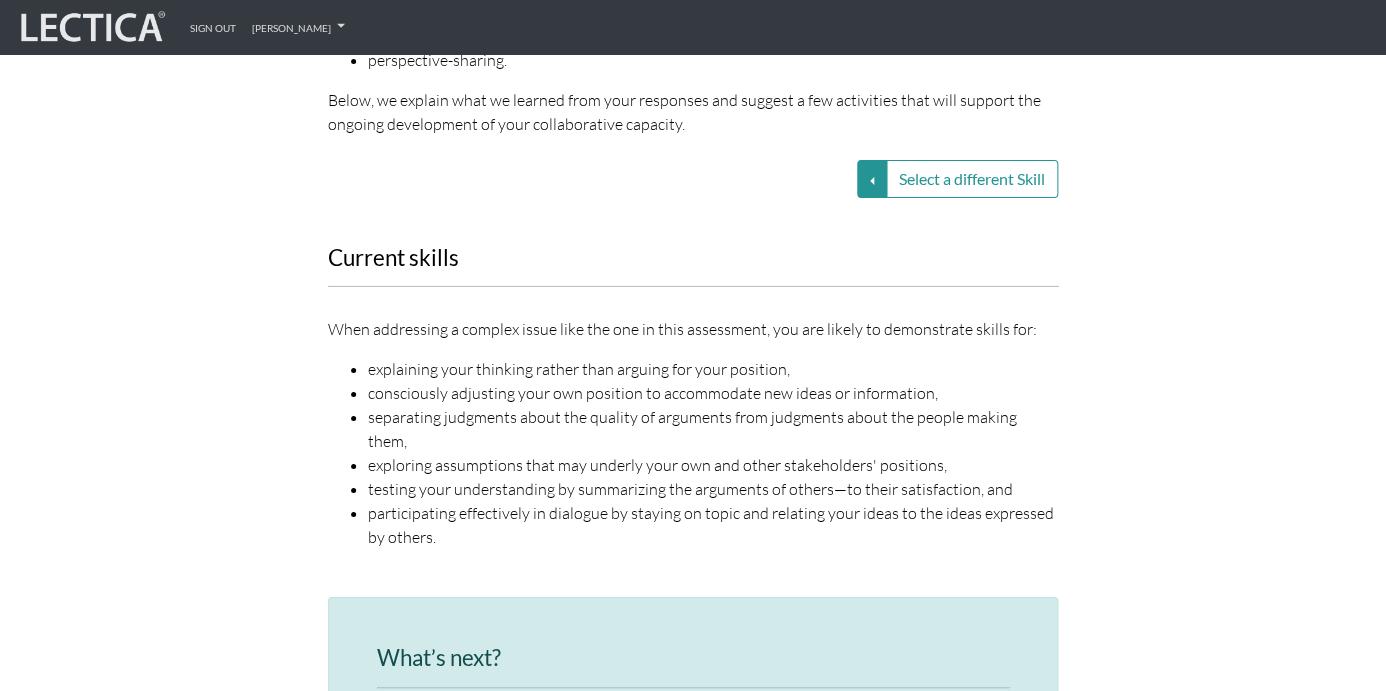 scroll, scrollTop: 2372, scrollLeft: 0, axis: vertical 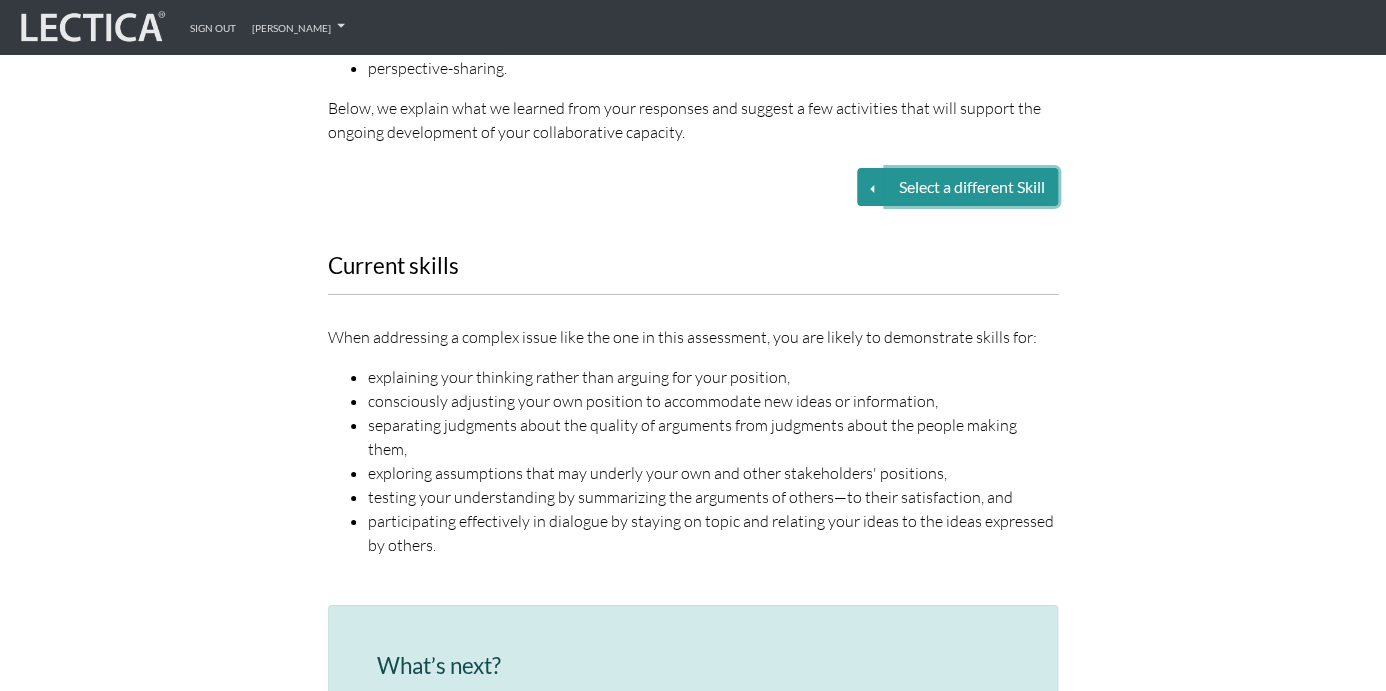 click on "Select a different Skill" at bounding box center [972, 187] 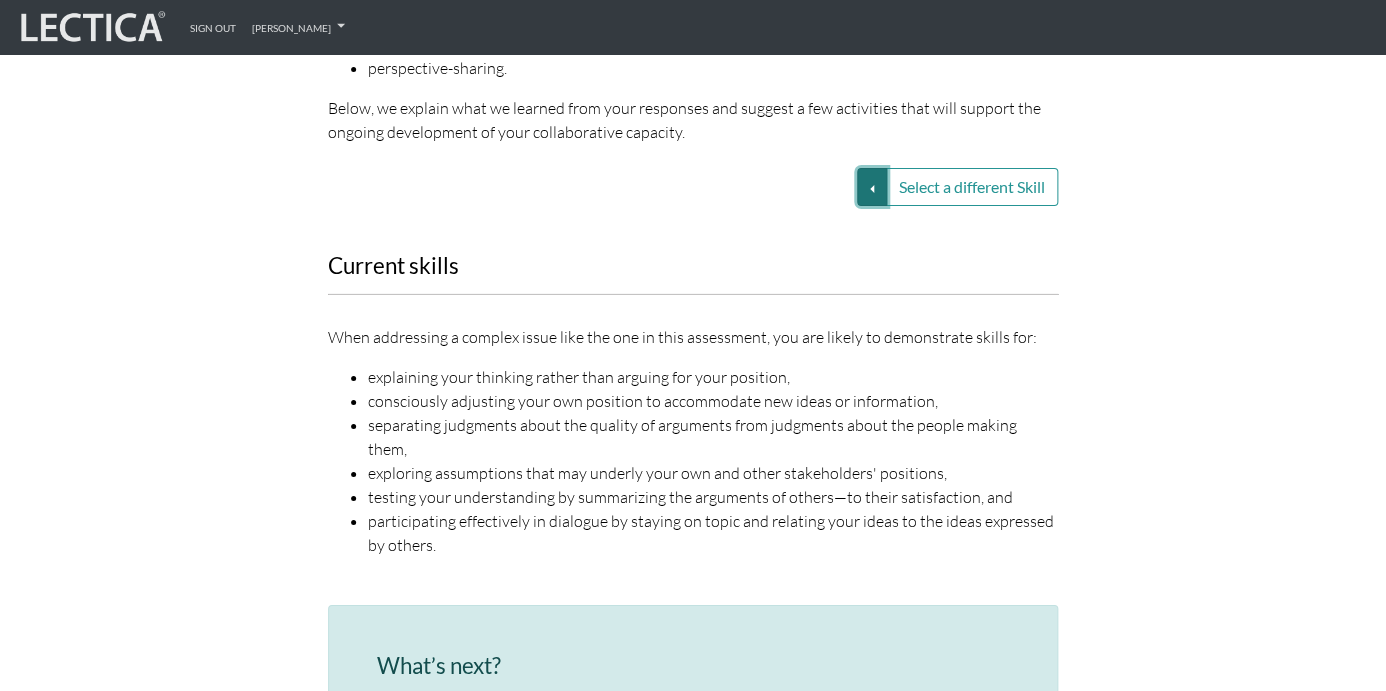 click on "Select a different Skill" at bounding box center [872, 187] 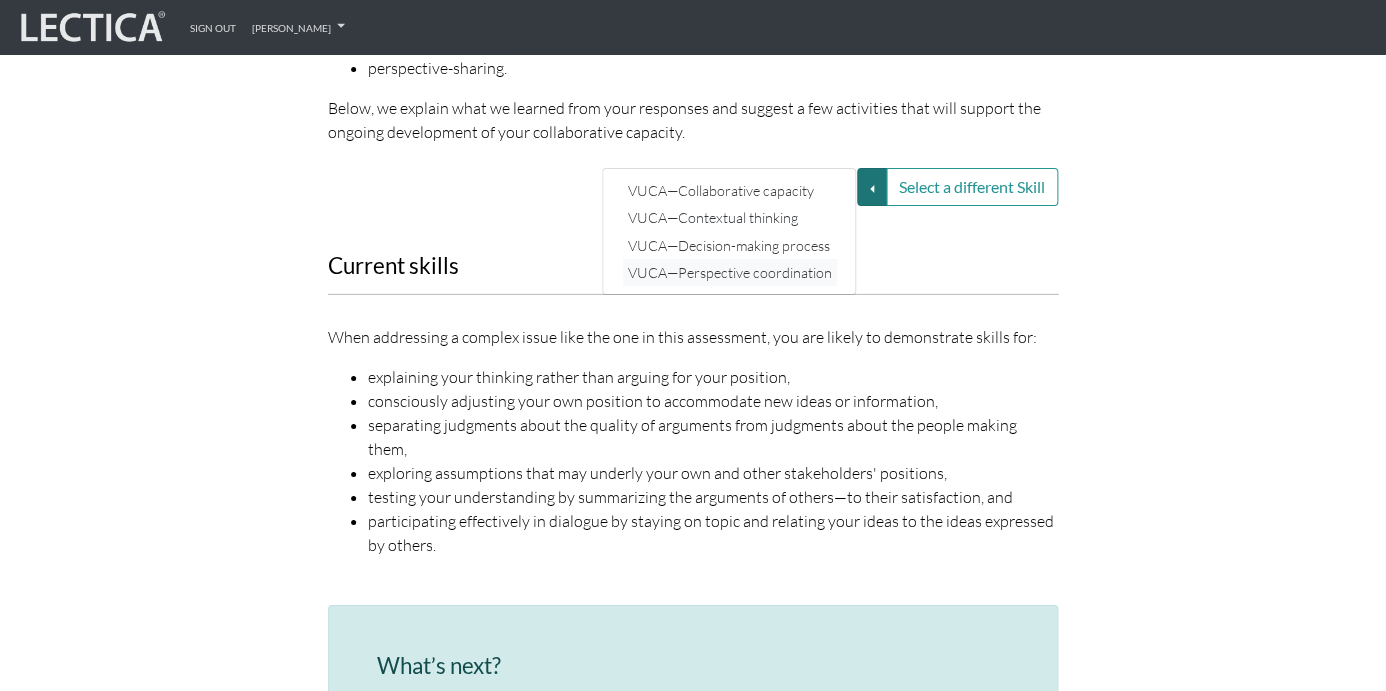 click on "VUCA—Perspective coordination" at bounding box center [730, 271] 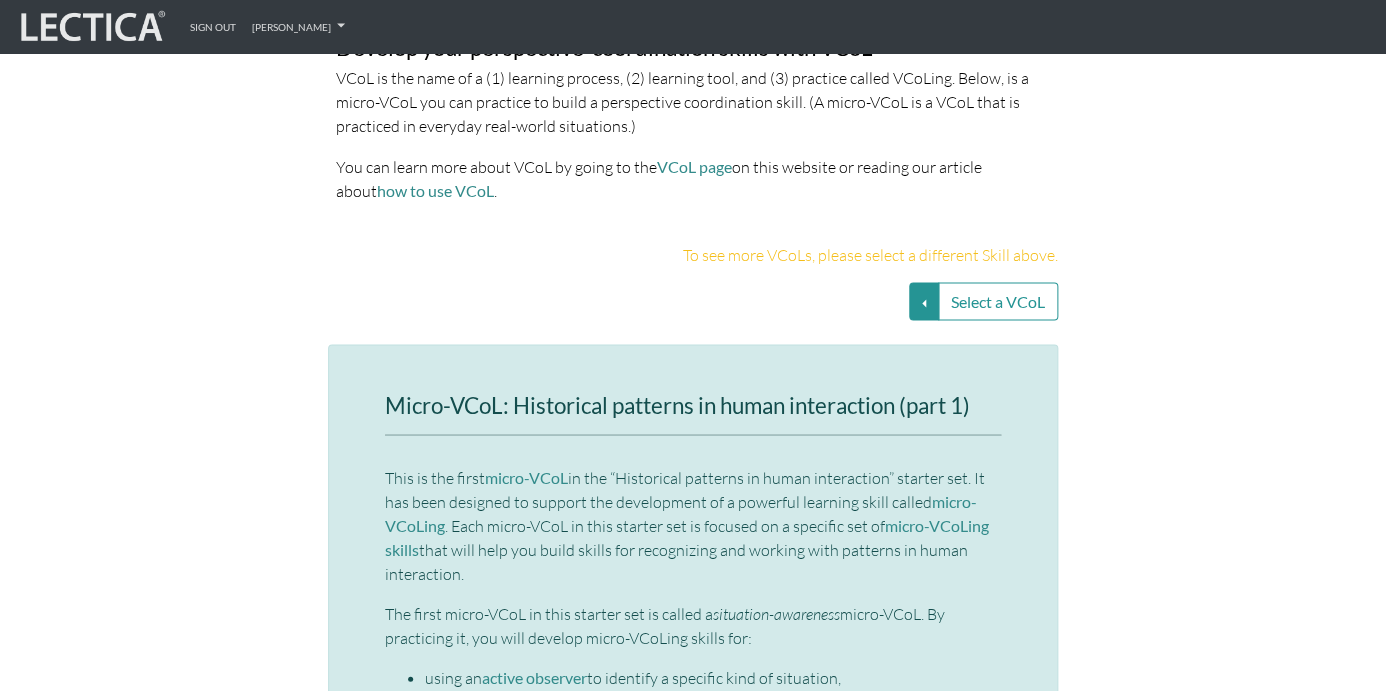 scroll, scrollTop: 3965, scrollLeft: 0, axis: vertical 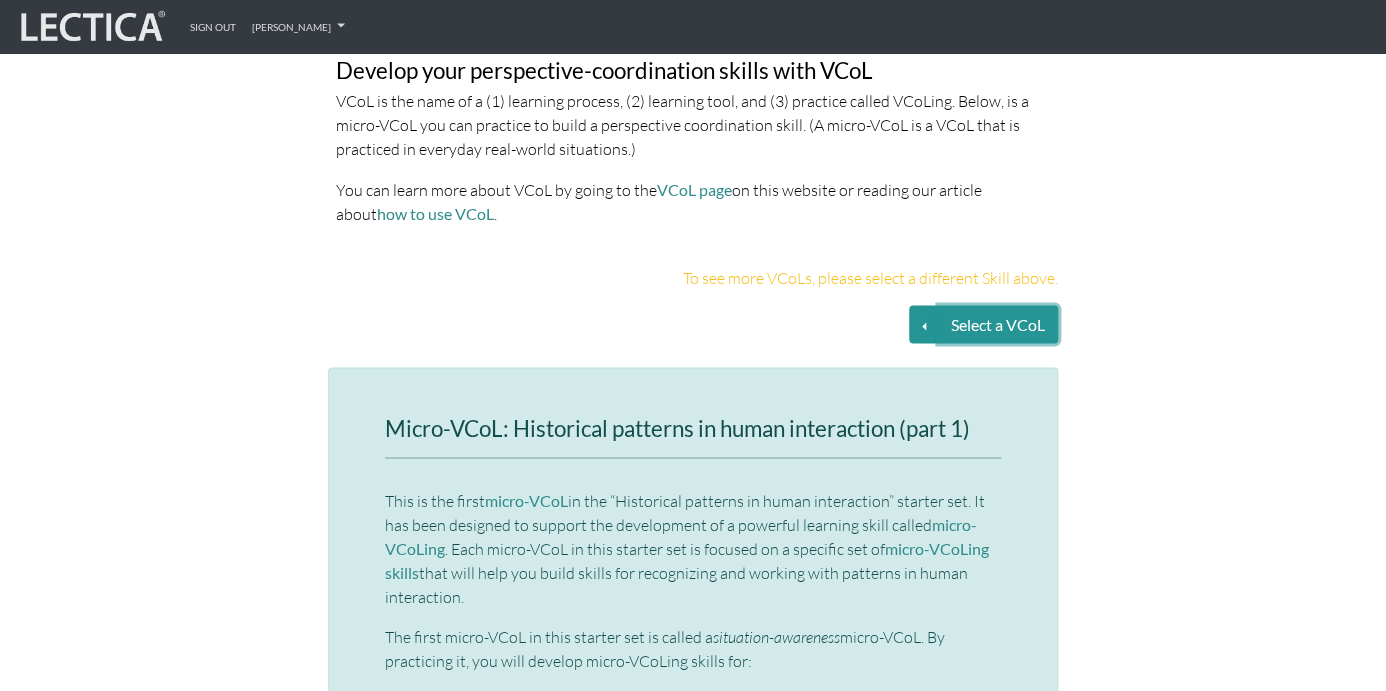 click on "Select a VCoL" at bounding box center [998, 325] 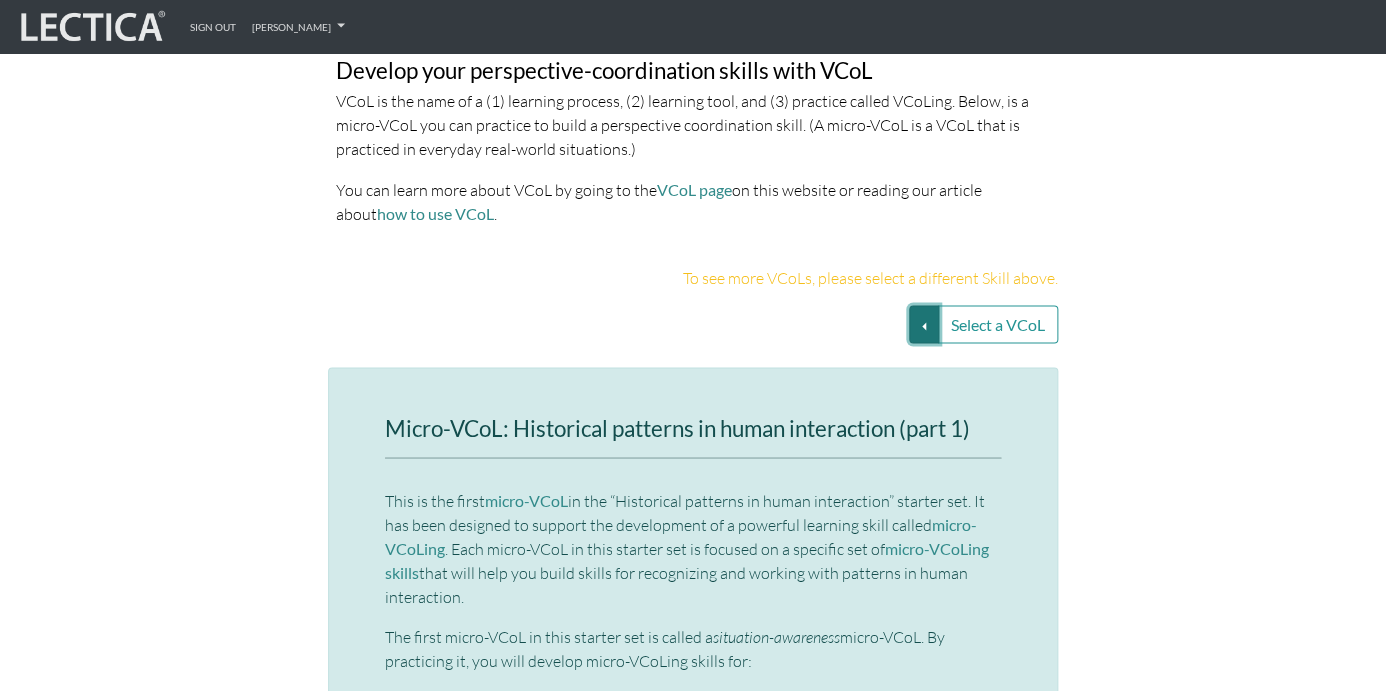 click on "Select a VCoL" at bounding box center (924, 325) 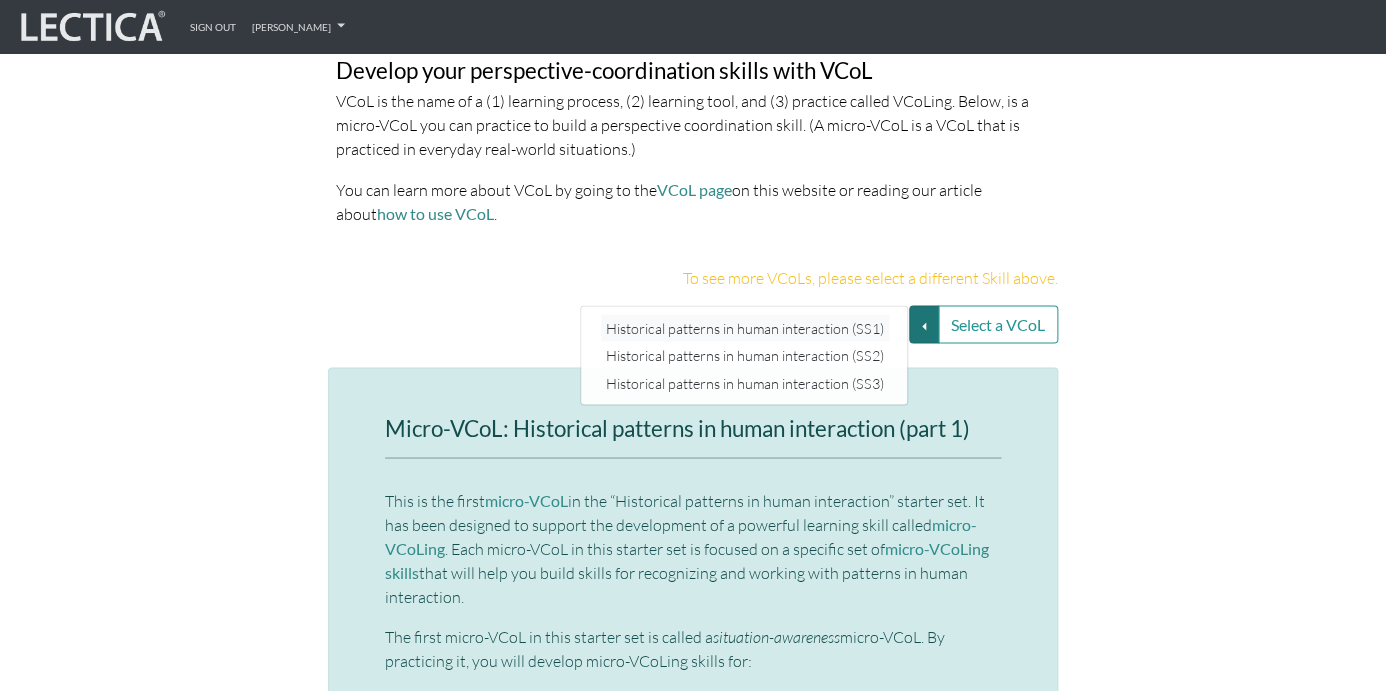 click on "Historical patterns in human interaction (SS1)" at bounding box center [745, 328] 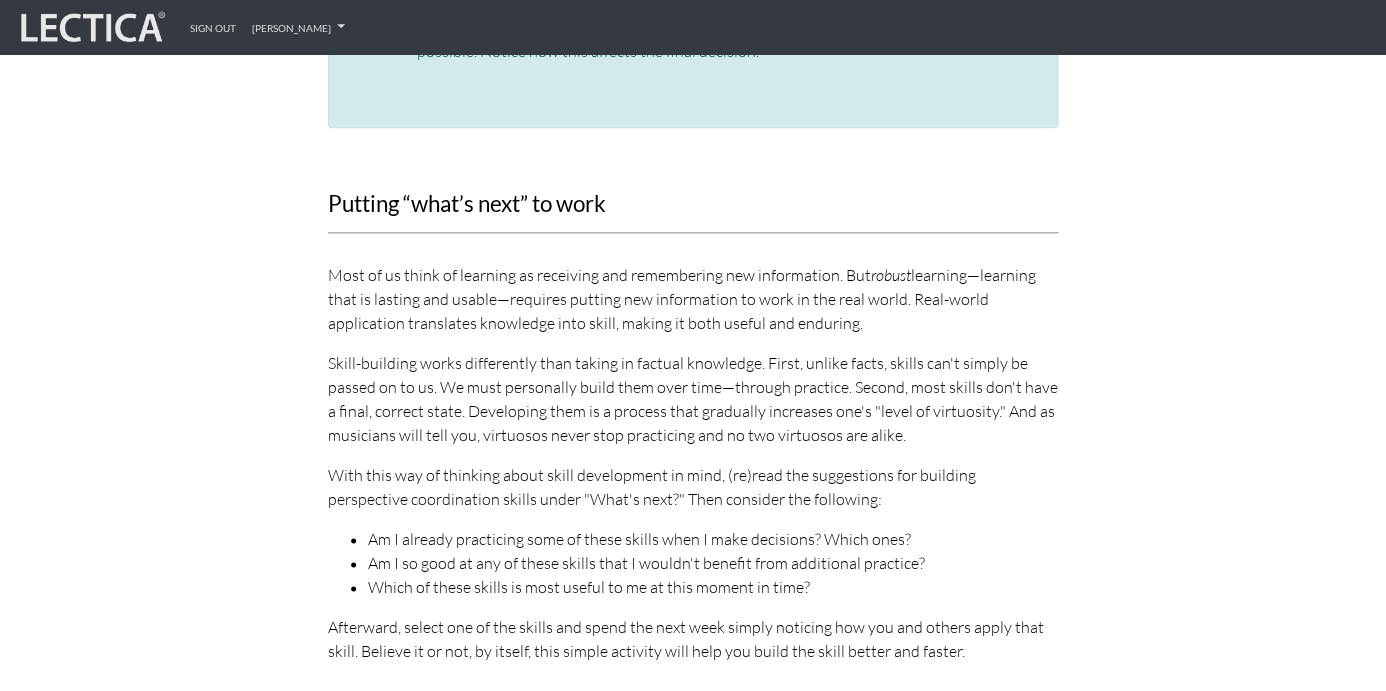 scroll, scrollTop: 3259, scrollLeft: 0, axis: vertical 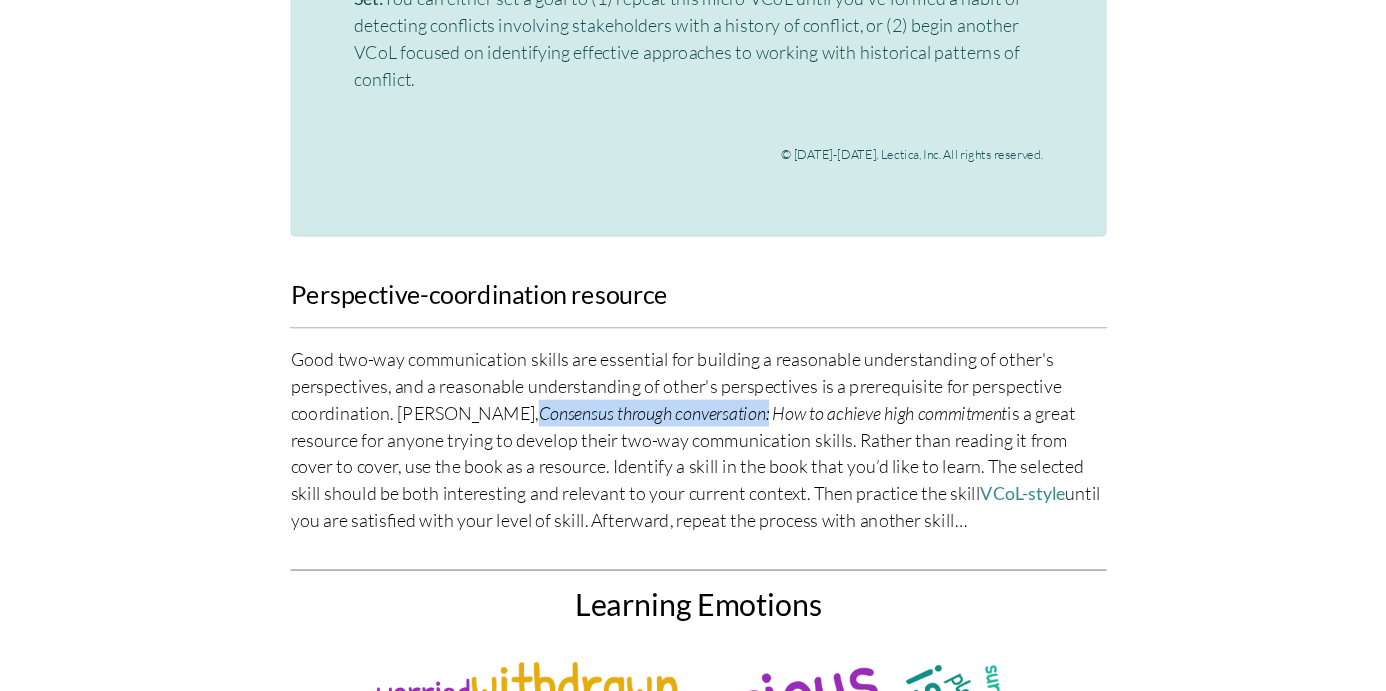 drag, startPoint x: 538, startPoint y: 404, endPoint x: 743, endPoint y: 403, distance: 205.00244 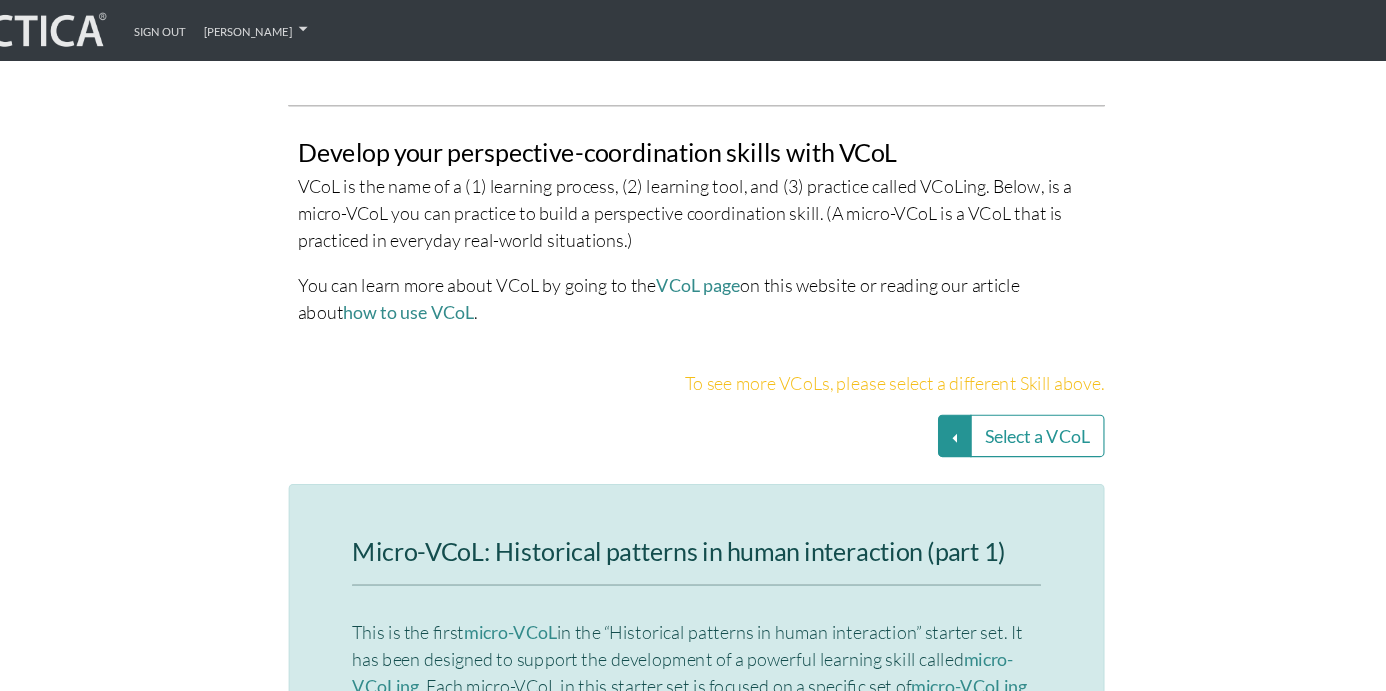 scroll, scrollTop: 3884, scrollLeft: 0, axis: vertical 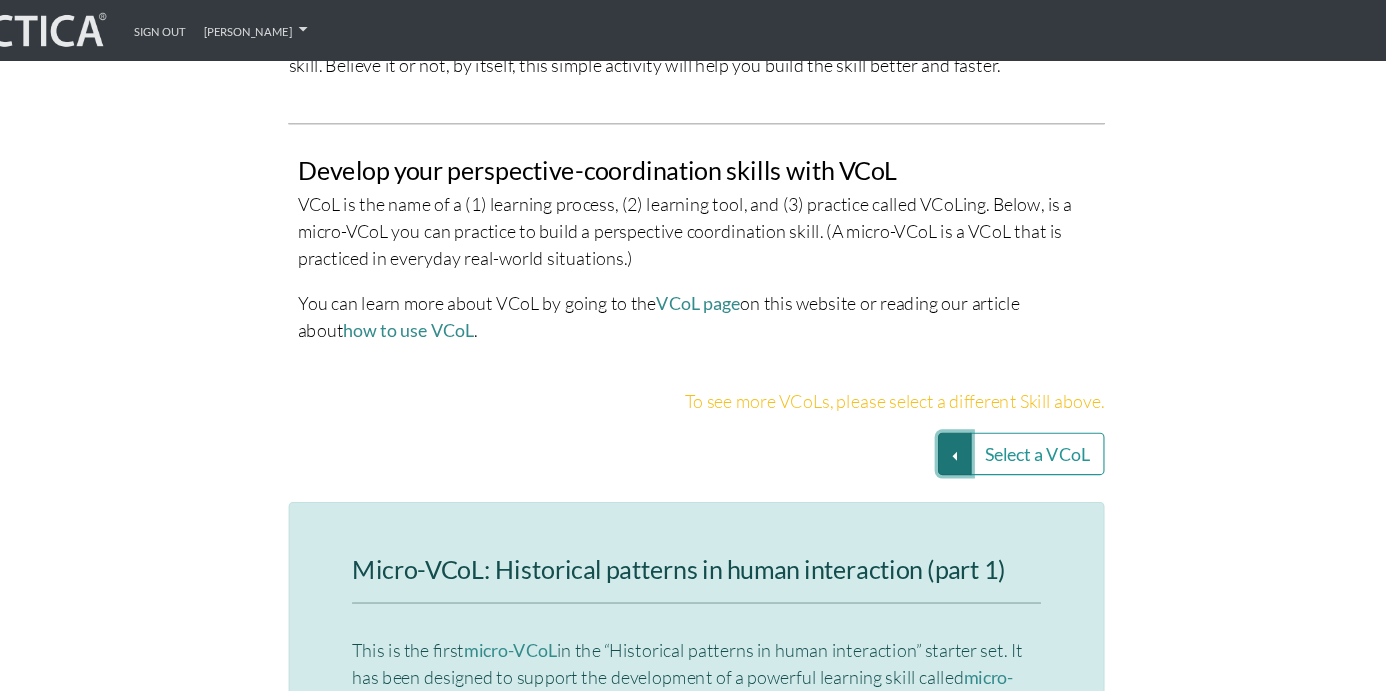 click on "Select a VCoL" at bounding box center [924, 406] 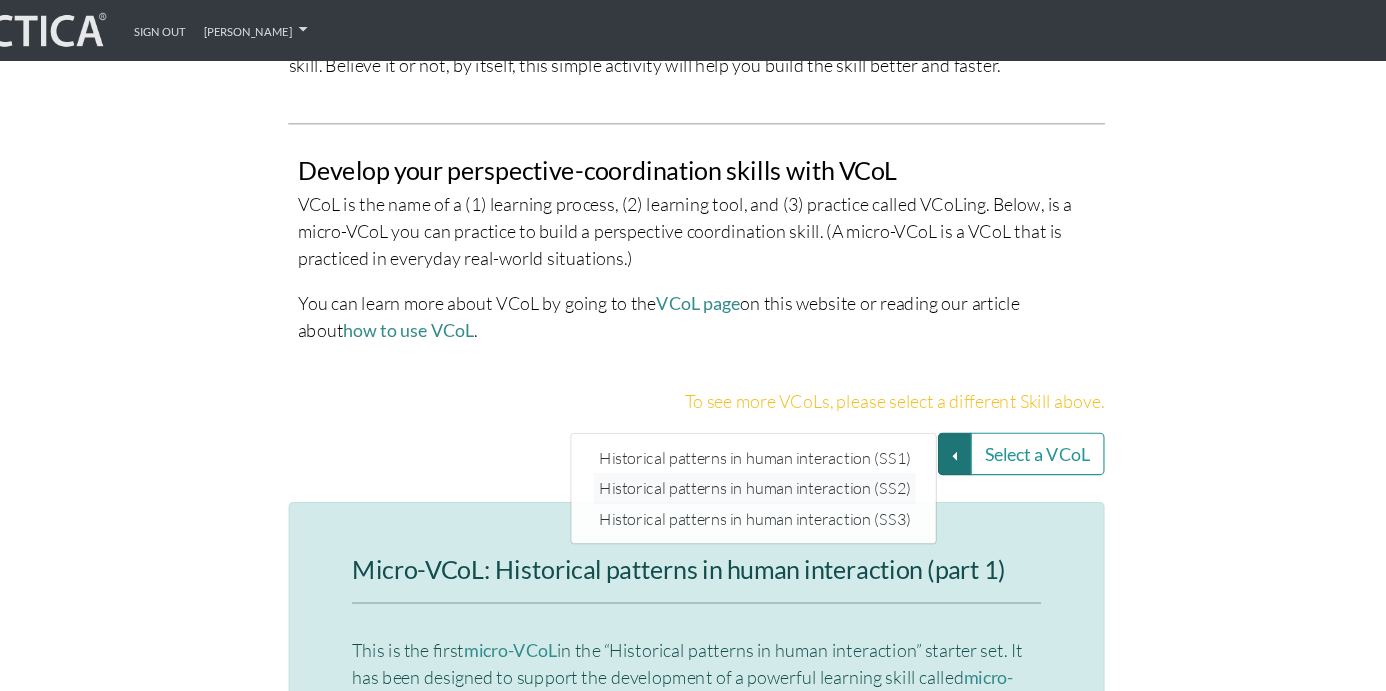 click on "Historical patterns in human interaction (SS2)" at bounding box center [745, 436] 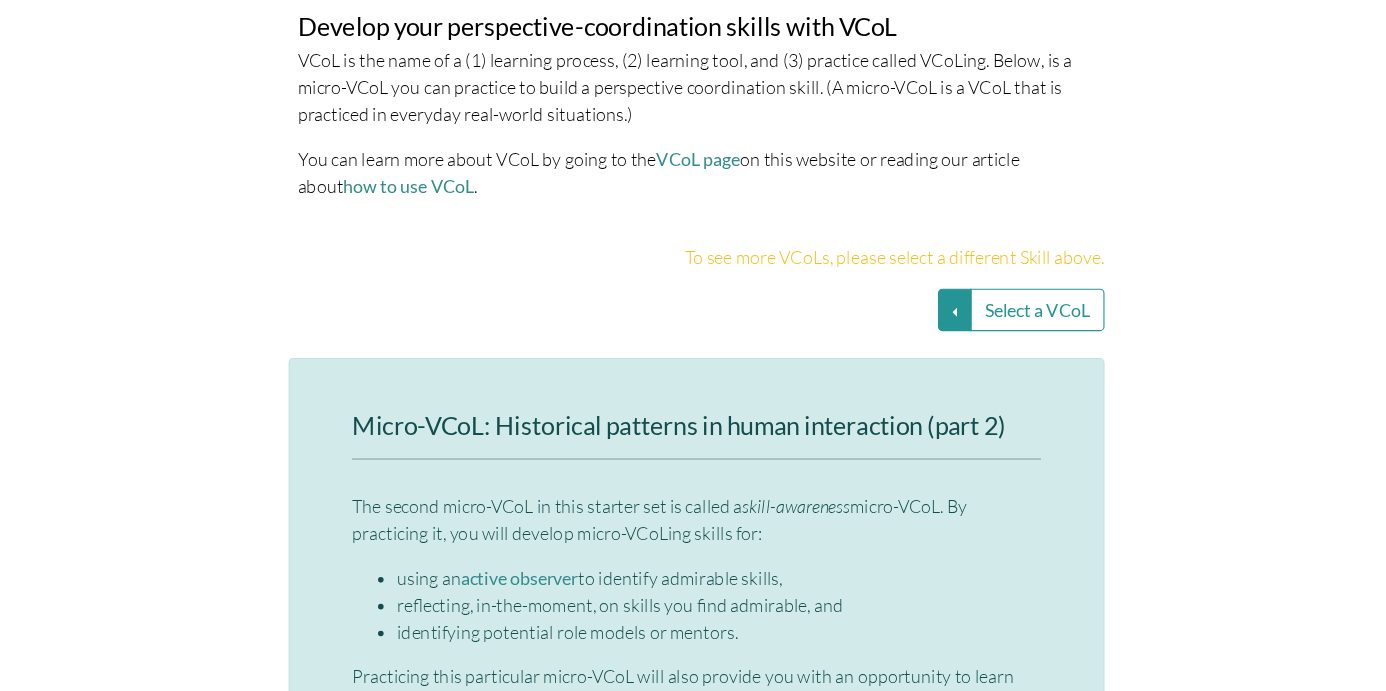 scroll, scrollTop: 3952, scrollLeft: 0, axis: vertical 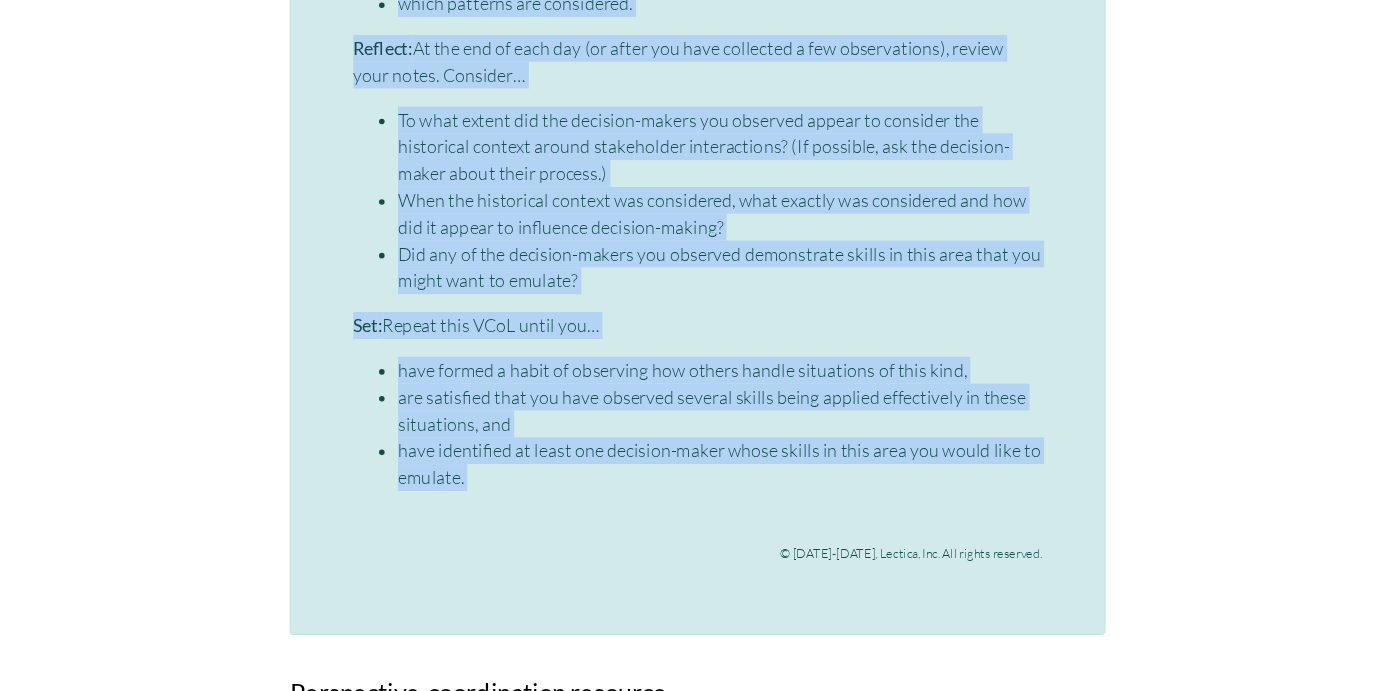 drag, startPoint x: 389, startPoint y: 398, endPoint x: 543, endPoint y: 508, distance: 189.25116 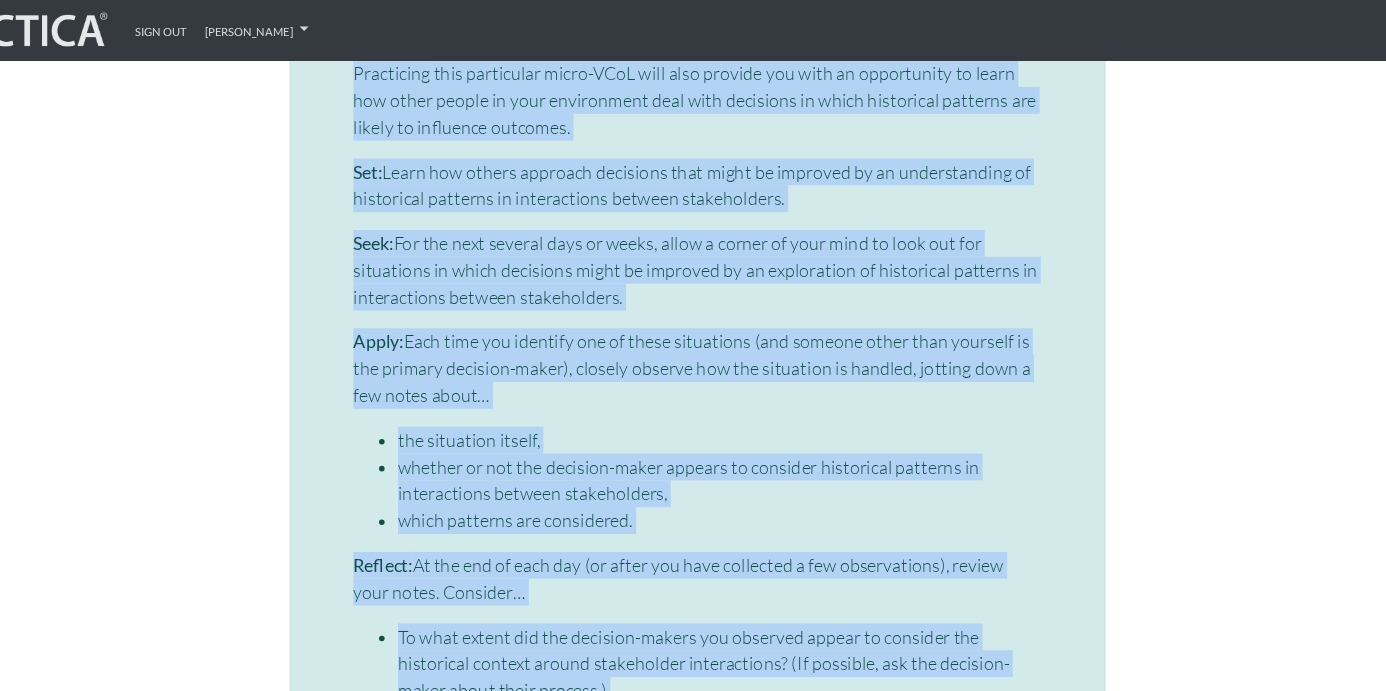 scroll, scrollTop: 4492, scrollLeft: 0, axis: vertical 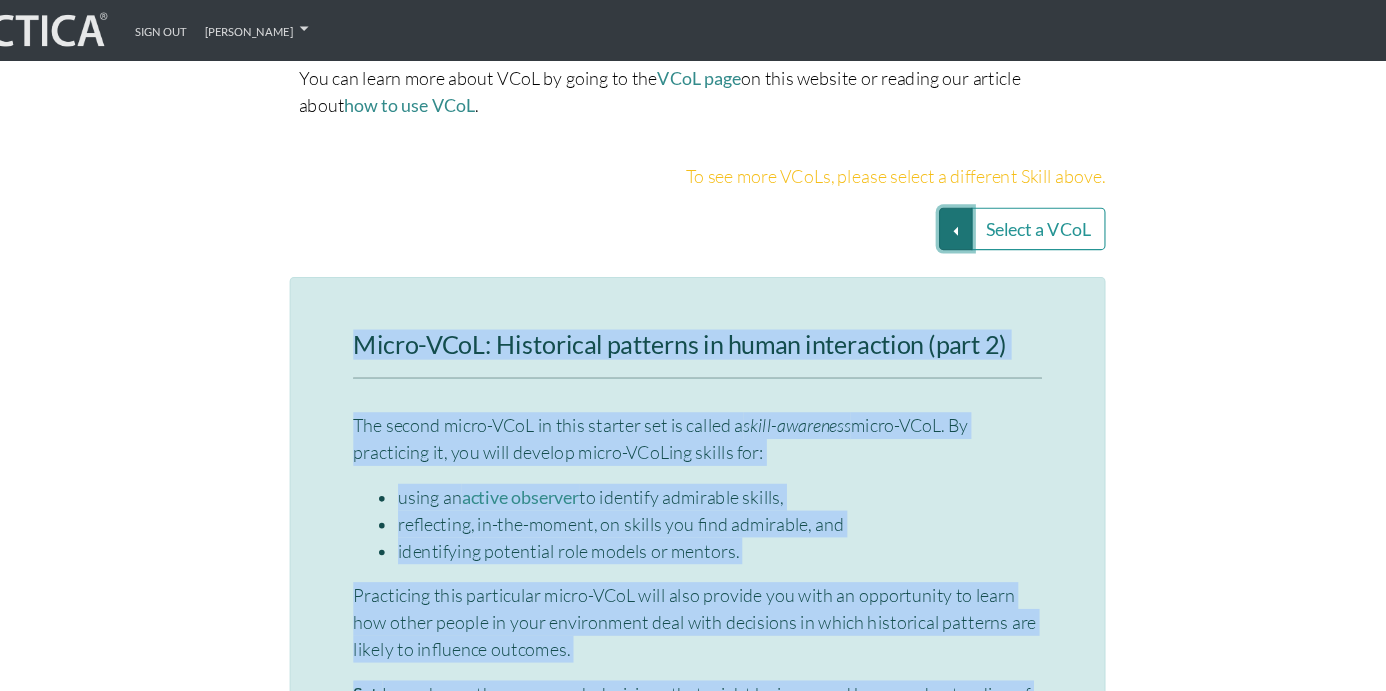 click on "Select a VCoL" at bounding box center [924, 205] 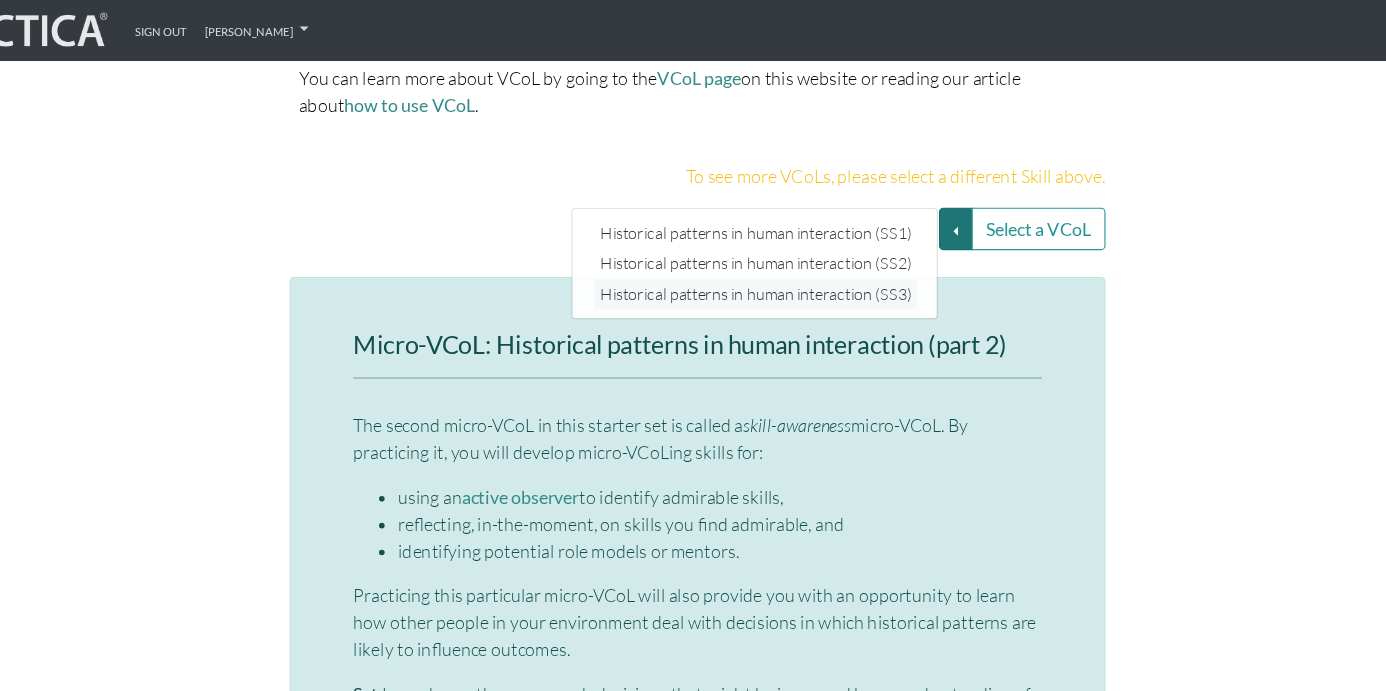 click on "Historical patterns in human interaction (SS3)" at bounding box center (745, 262) 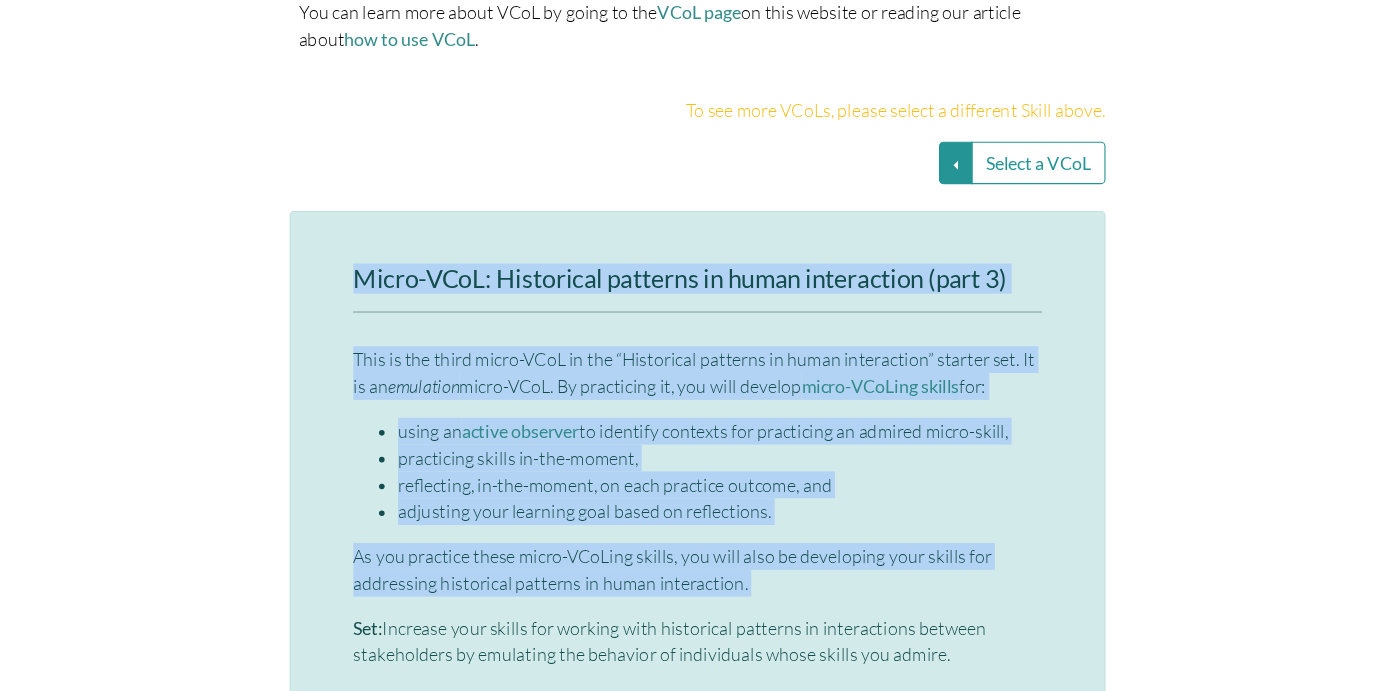 drag, startPoint x: 389, startPoint y: 262, endPoint x: 584, endPoint y: 561, distance: 356.96777 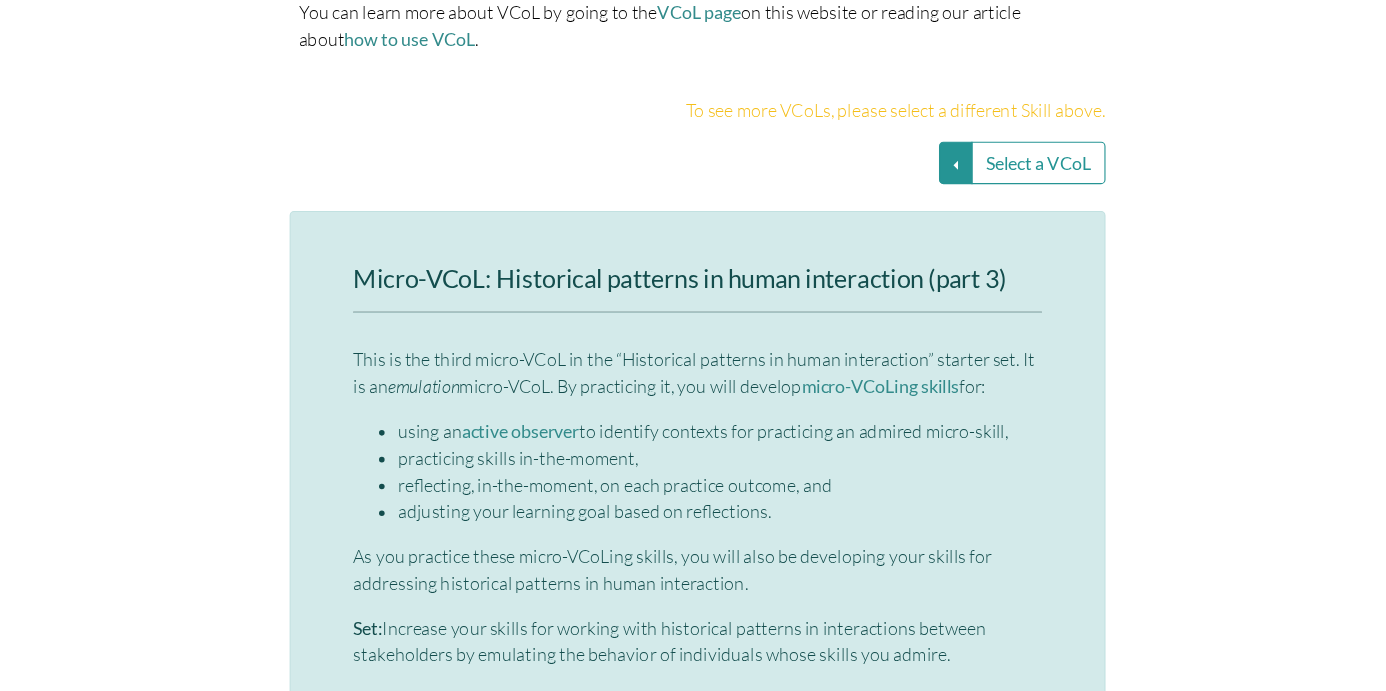 click on "Micro-VCoL: Historical patterns in human interaction (part 3)
This is the third micro-VCoL in the “Historical patterns in human interaction” starter set. It is an  emulation  micro-VCoL. By practicing it, you will develop   micro-VCoLing skills  for:
using an  active observer  to identify contexts for practicing an admired micro-skill,
practicing skills in-the-moment,
reflecting, in-the-moment, on each practice outcome, and
adjusting your learning goal based on reflections.
As you practice these micro-VCoLing skills, you will also be developing your skills for addressing historical patterns in human interaction.
Set:  Increase your skills for working with historical patterns in interactions between stakeholders by emulating the behavior of individuals whose skills you admire.
Seek:  After gathering your notes from parts 1 & 2 of this set of micro-VCoLs:
Apply:
Reflect:  Immediately after each trial, ask yourself:
How did that go?" at bounding box center [693, 944] 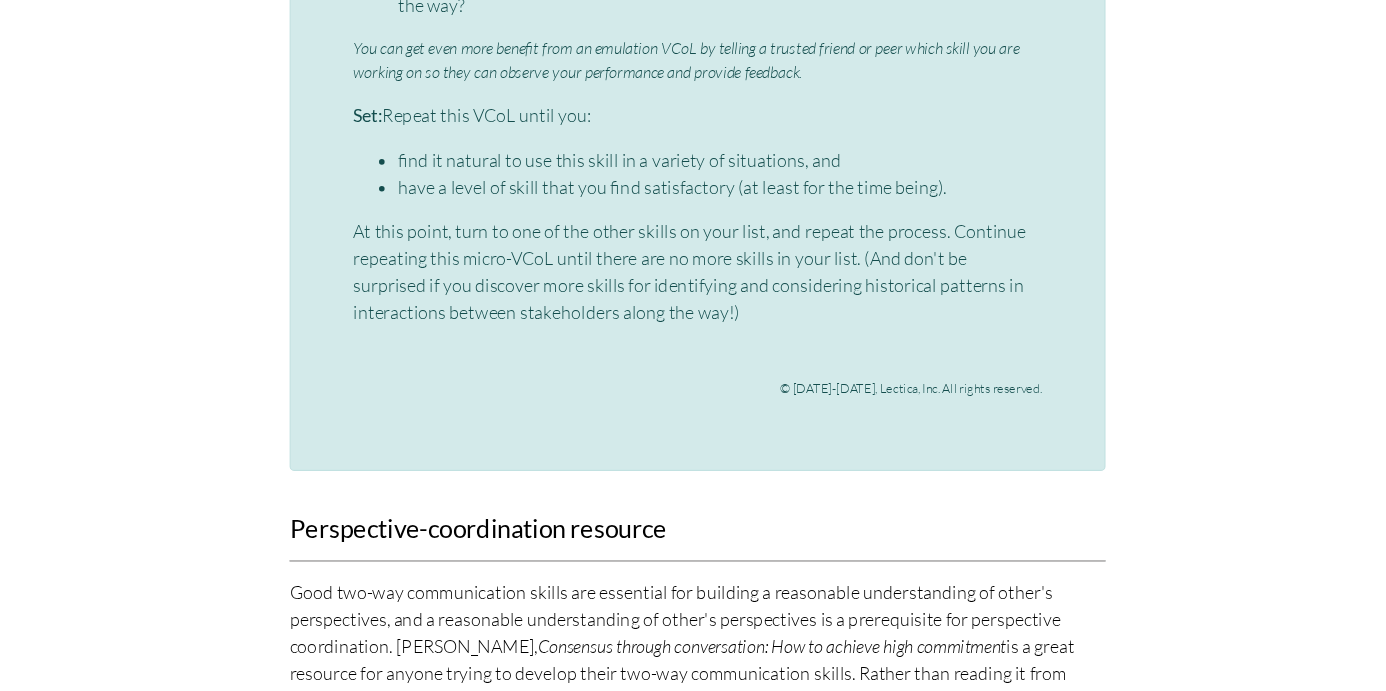 scroll, scrollTop: 5267, scrollLeft: 0, axis: vertical 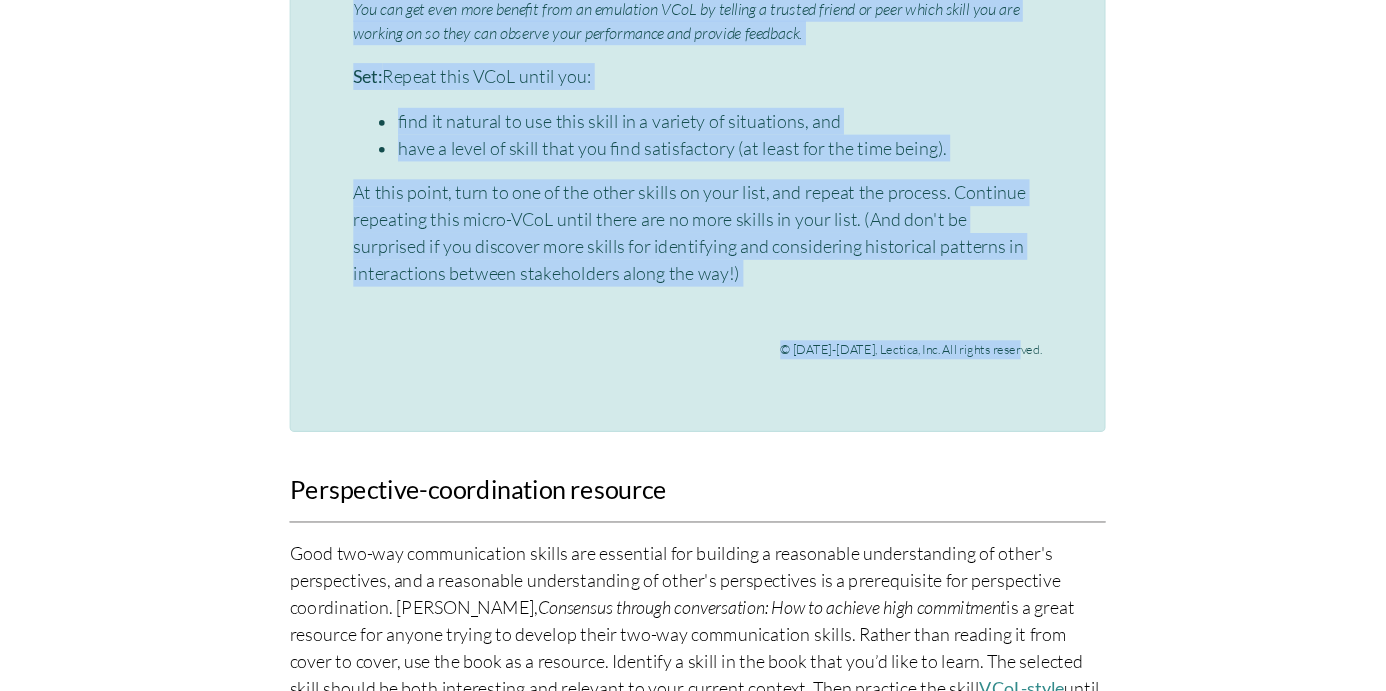 drag, startPoint x: 391, startPoint y: 266, endPoint x: 1013, endPoint y: 344, distance: 626.8716 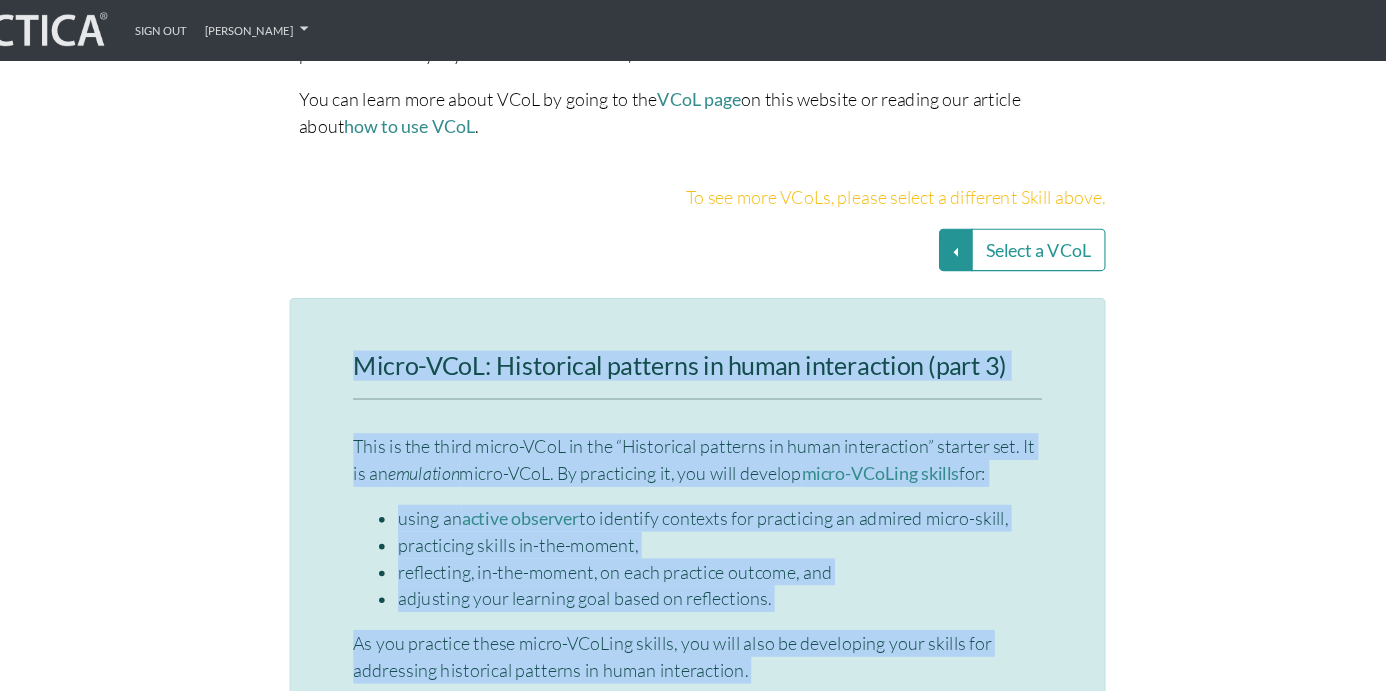 scroll, scrollTop: 4063, scrollLeft: 0, axis: vertical 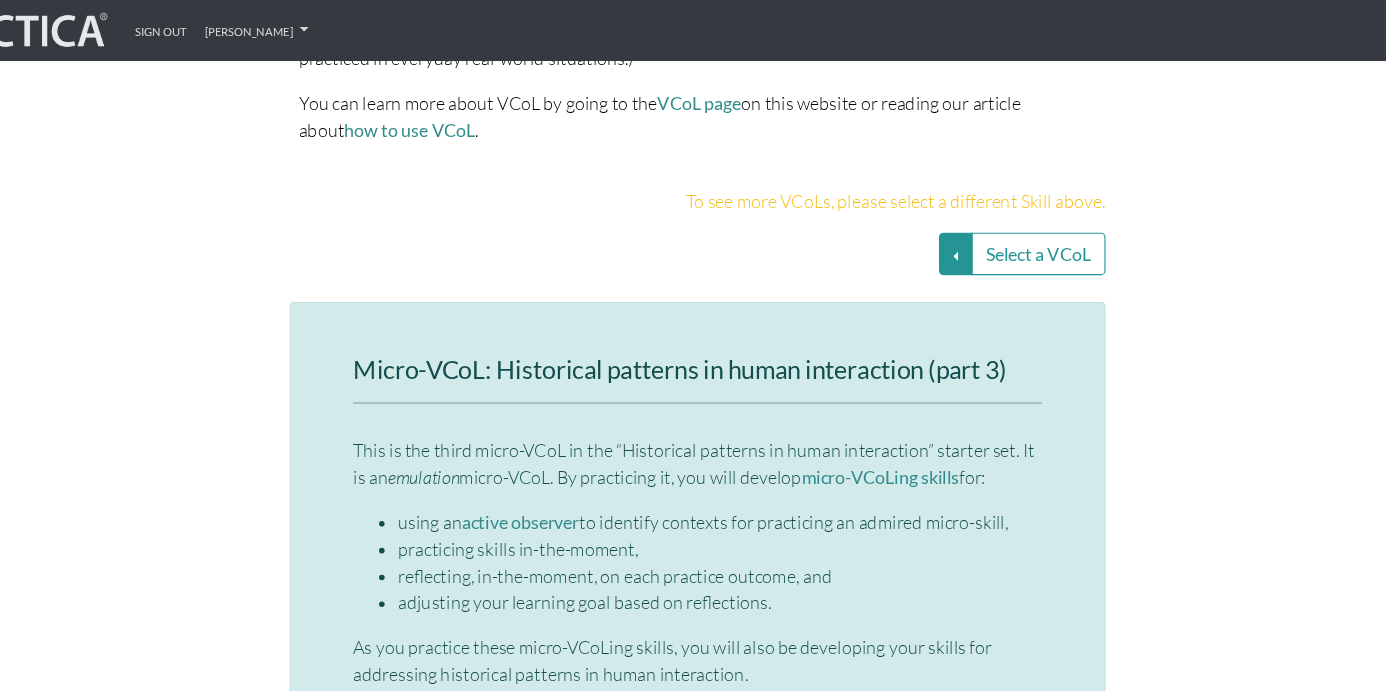 click on "Micro-VCoL: Historical patterns in human interaction (part 3)
This is the third micro-VCoL in the “Historical patterns in human interaction” starter set. It is an  emulation  micro-VCoL. By practicing it, you will develop   micro-VCoLing skills  for:
using an  active observer  to identify contexts for practicing an admired micro-skill,
practicing skills in-the-moment,
reflecting, in-the-moment, on each practice outcome, and
adjusting your learning goal based on reflections.
As you practice these micro-VCoLing skills, you will also be developing your skills for addressing historical patterns in human interaction.
Set:  Increase your skills for working with historical patterns in interactions between stakeholders by emulating the behavior of individuals whose skills you admire.
Seek:  After gathering your notes from parts 1 & 2 of this set of micro-VCoLs:
Apply:
Reflect:  Immediately after each trial, ask yourself:
How did that go?" at bounding box center (693, 966) 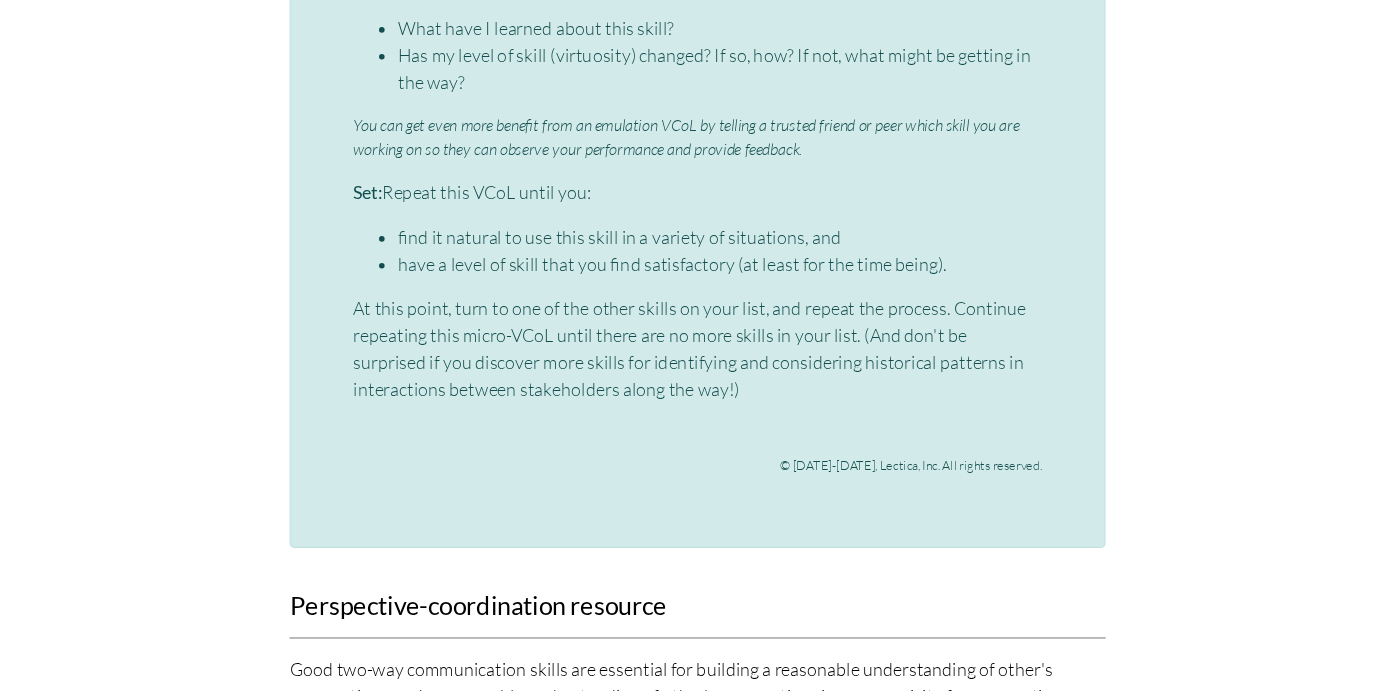 scroll, scrollTop: 5222, scrollLeft: 0, axis: vertical 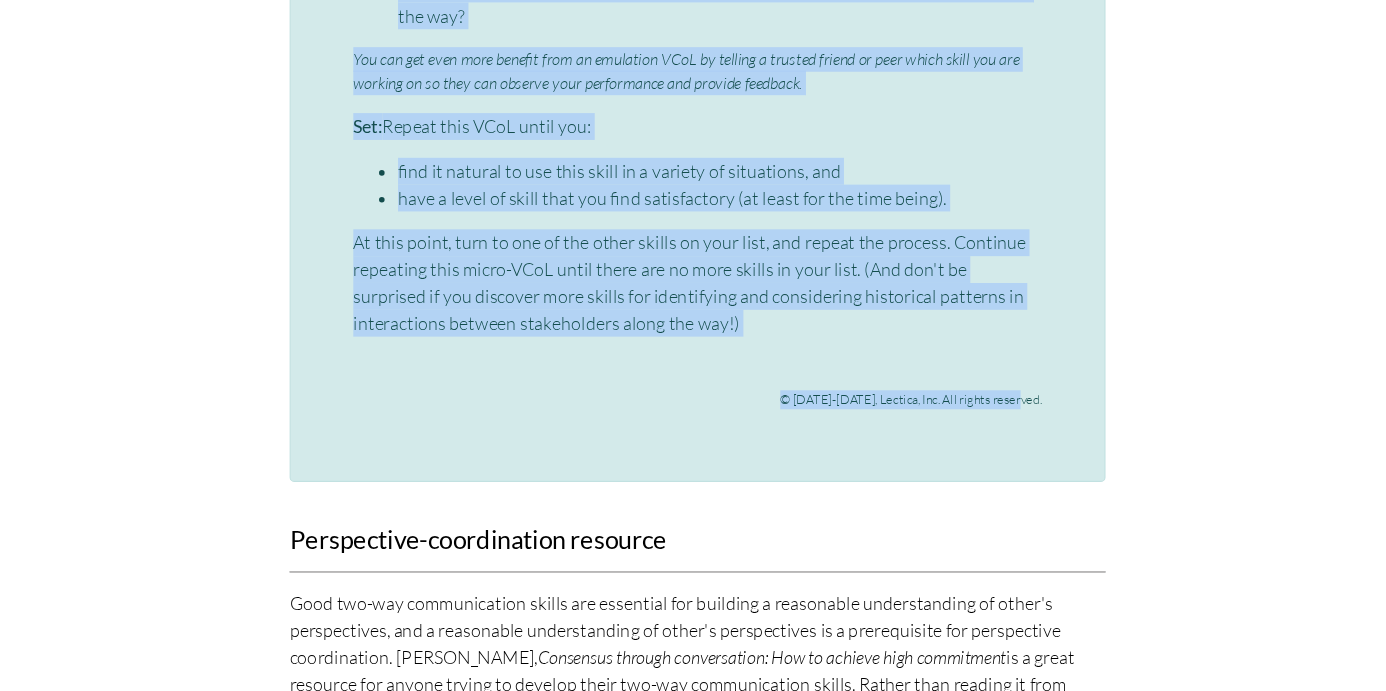 drag, startPoint x: 392, startPoint y: 288, endPoint x: 1022, endPoint y: 395, distance: 639.0219 